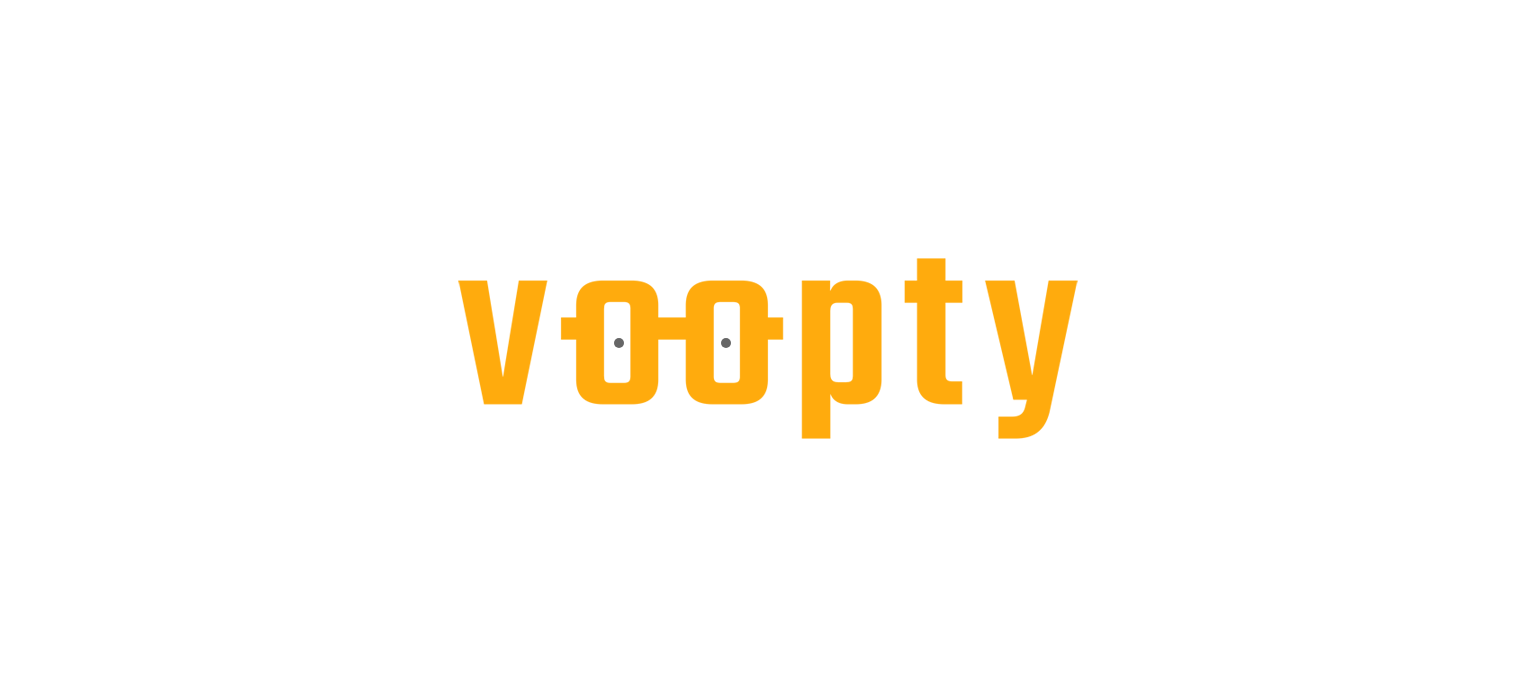 scroll, scrollTop: 0, scrollLeft: 0, axis: both 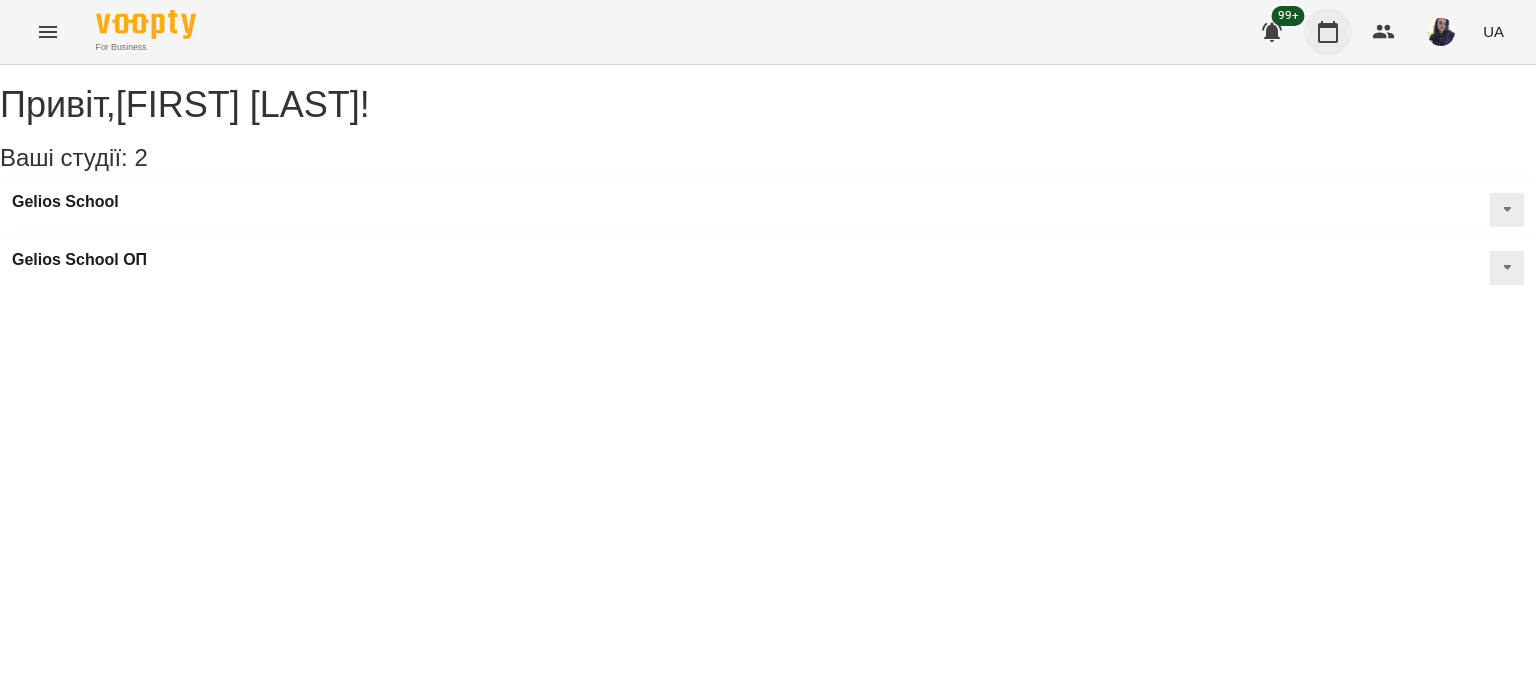 click 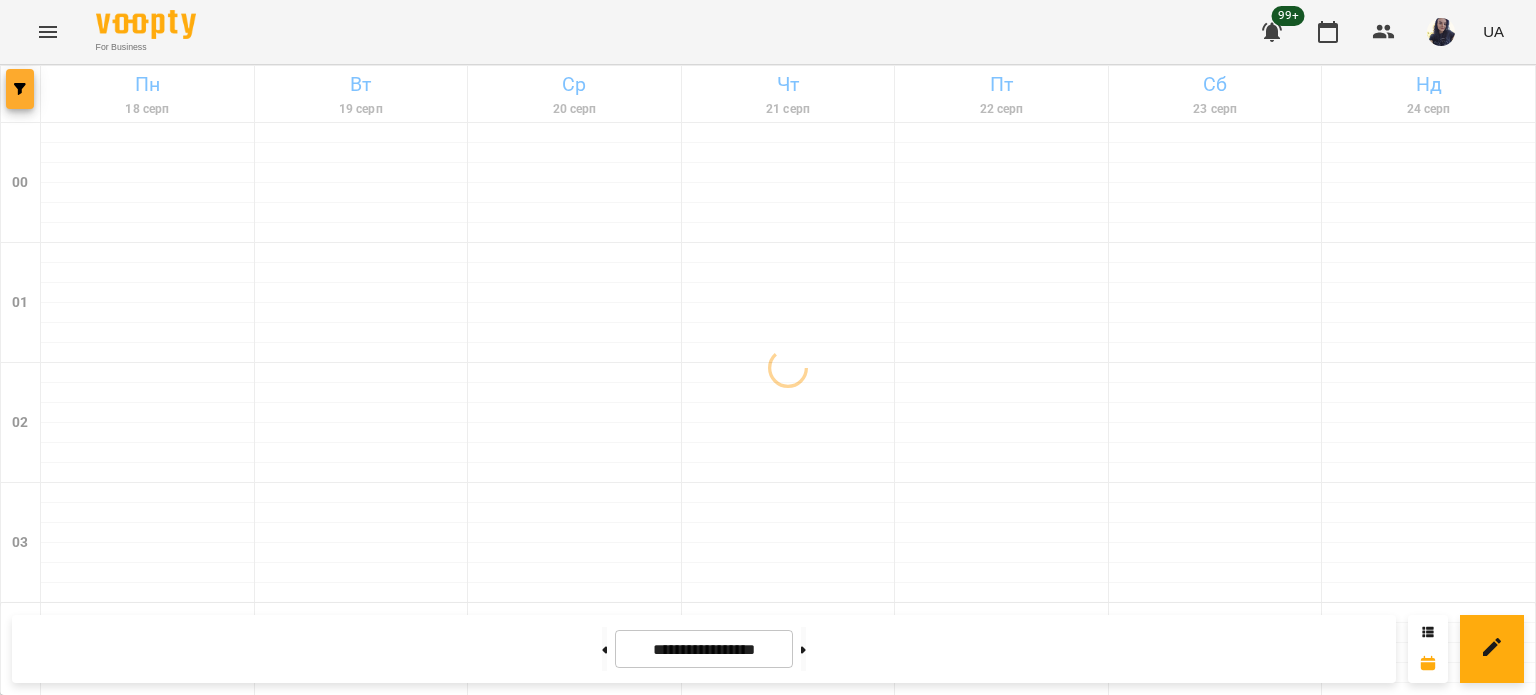 click at bounding box center (20, 89) 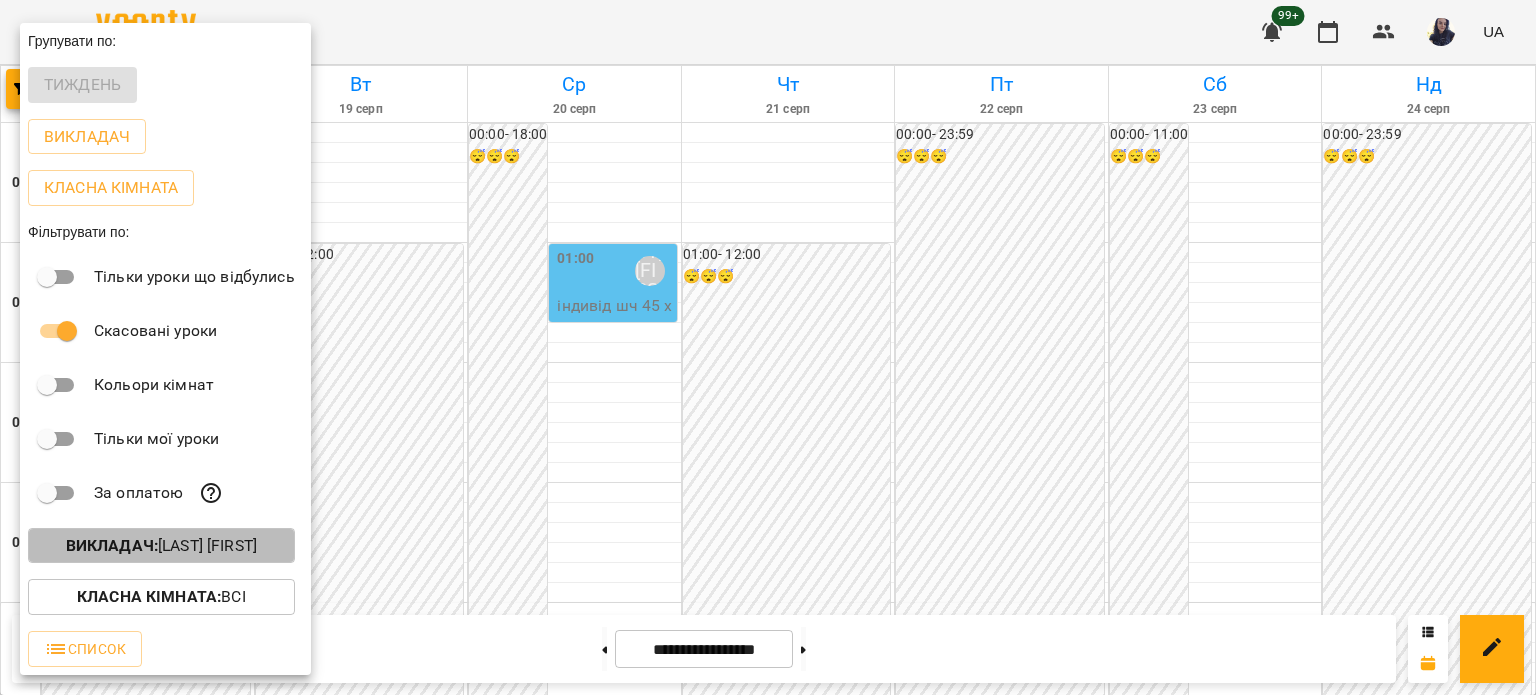click on "Викладач : [LAST] [FIRST]" at bounding box center (161, 546) 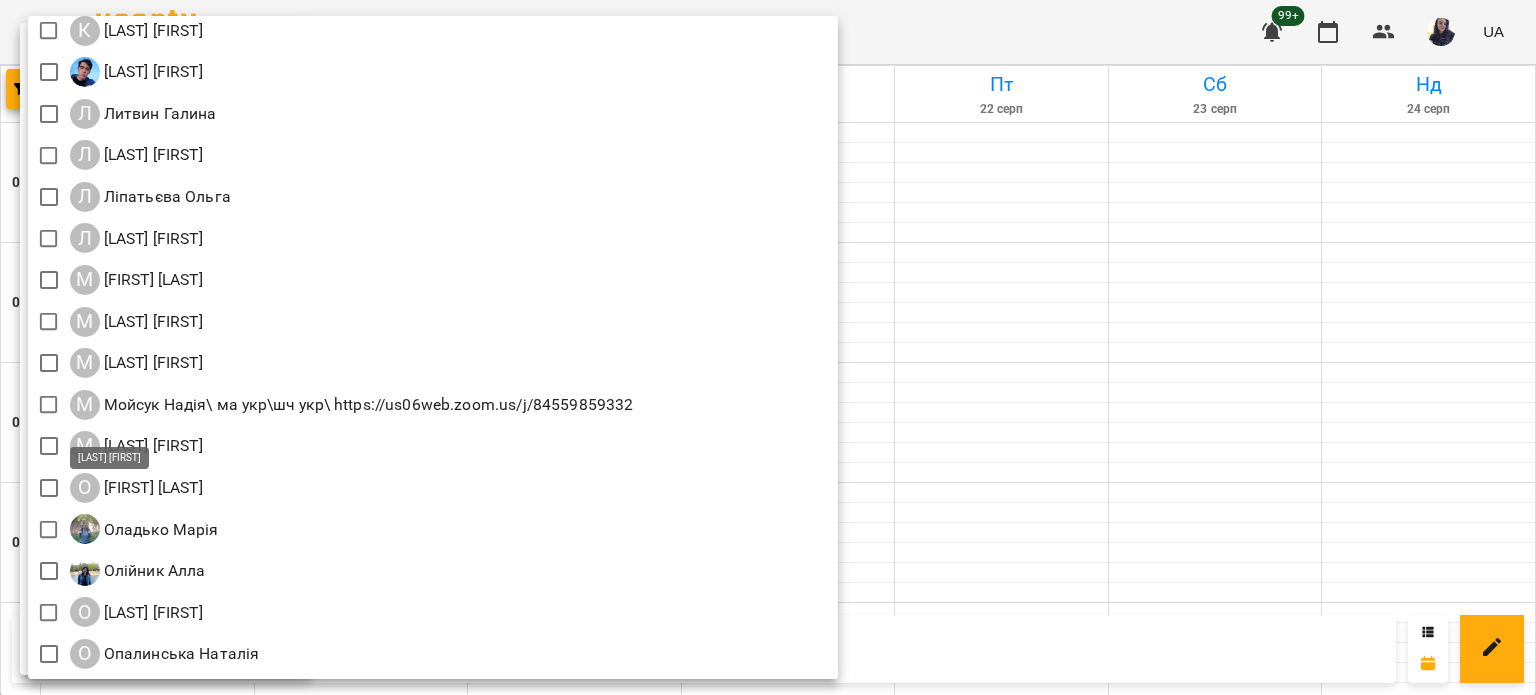 scroll, scrollTop: 1900, scrollLeft: 0, axis: vertical 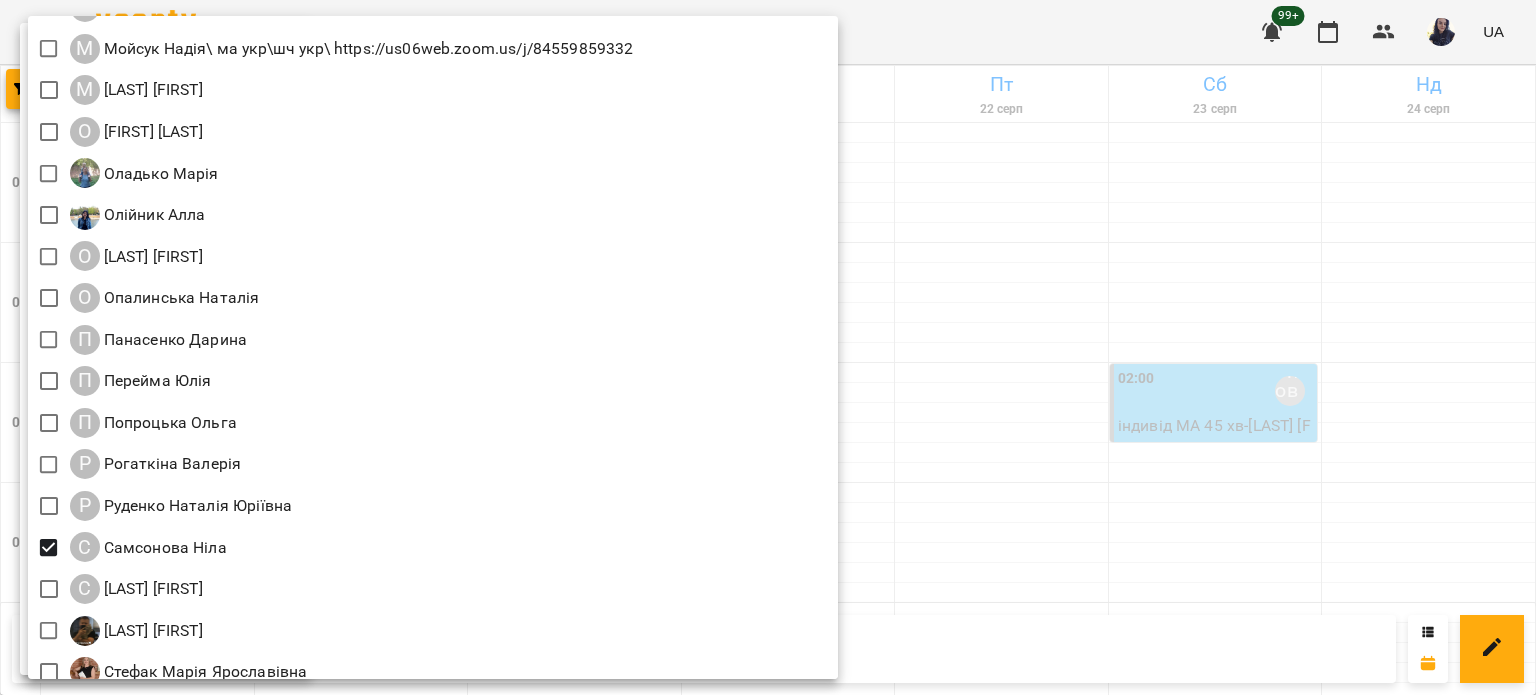 click at bounding box center [768, 347] 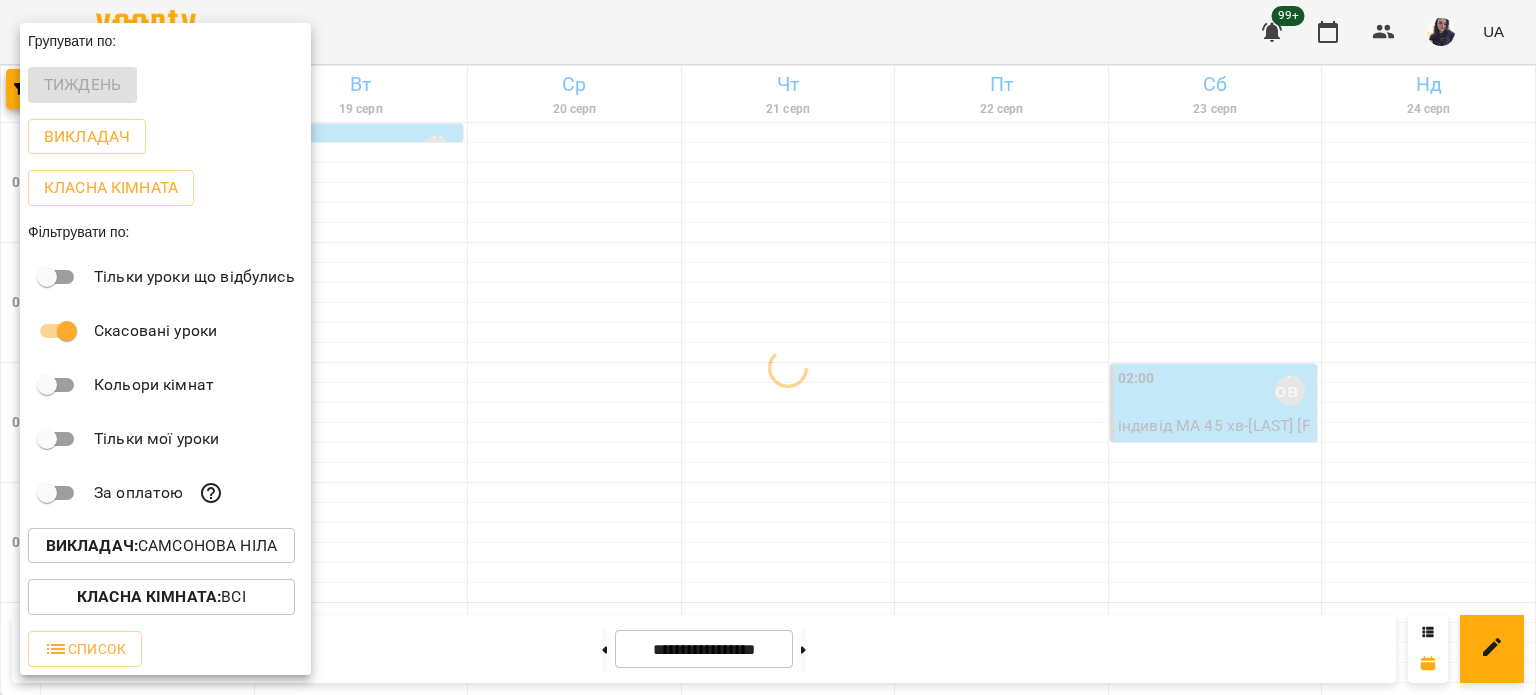 click at bounding box center (768, 347) 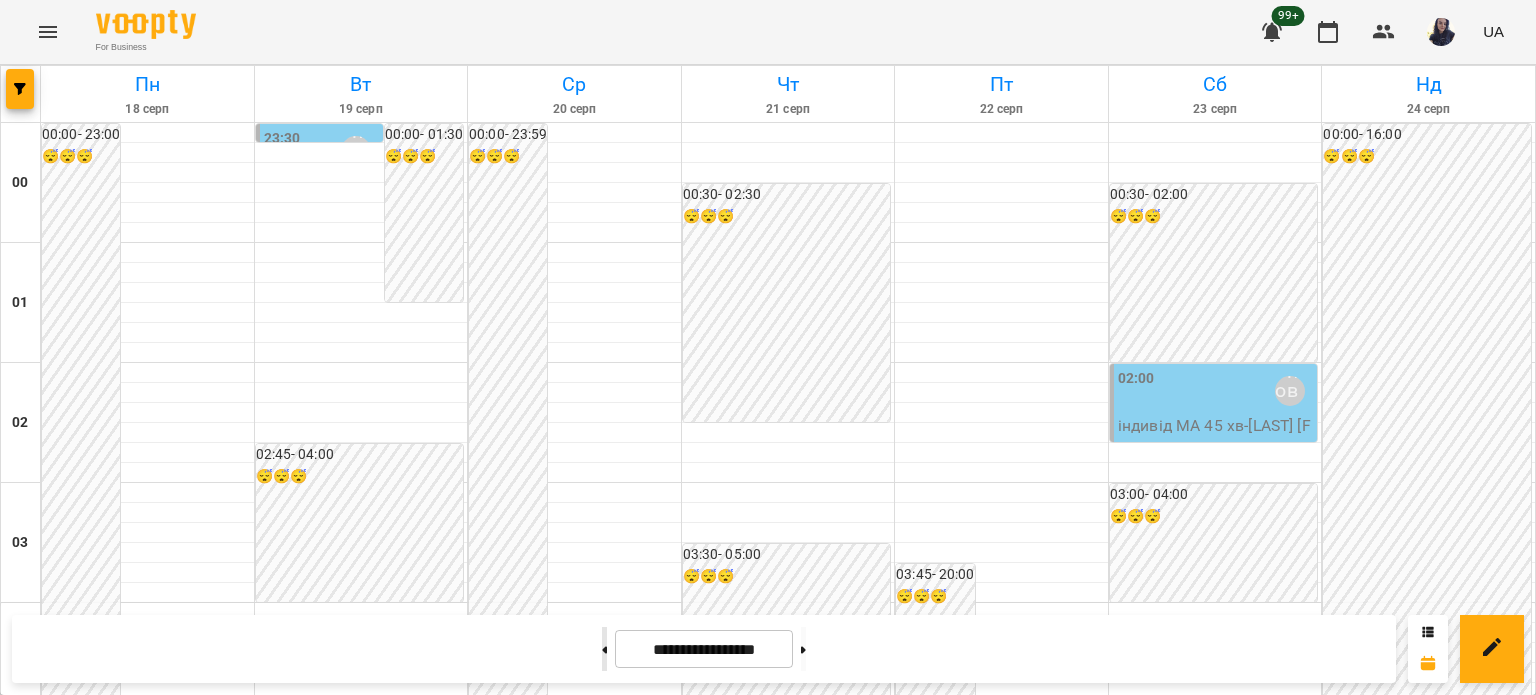 click 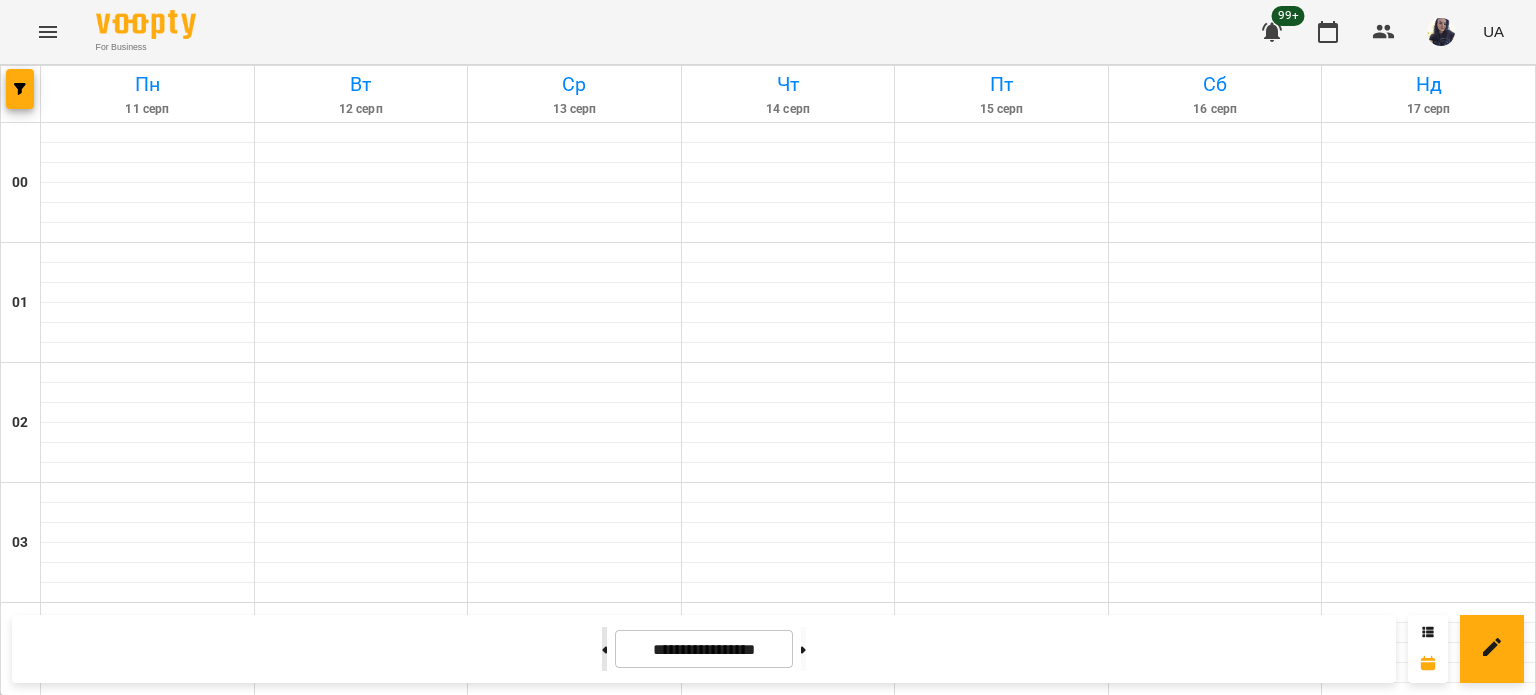 click 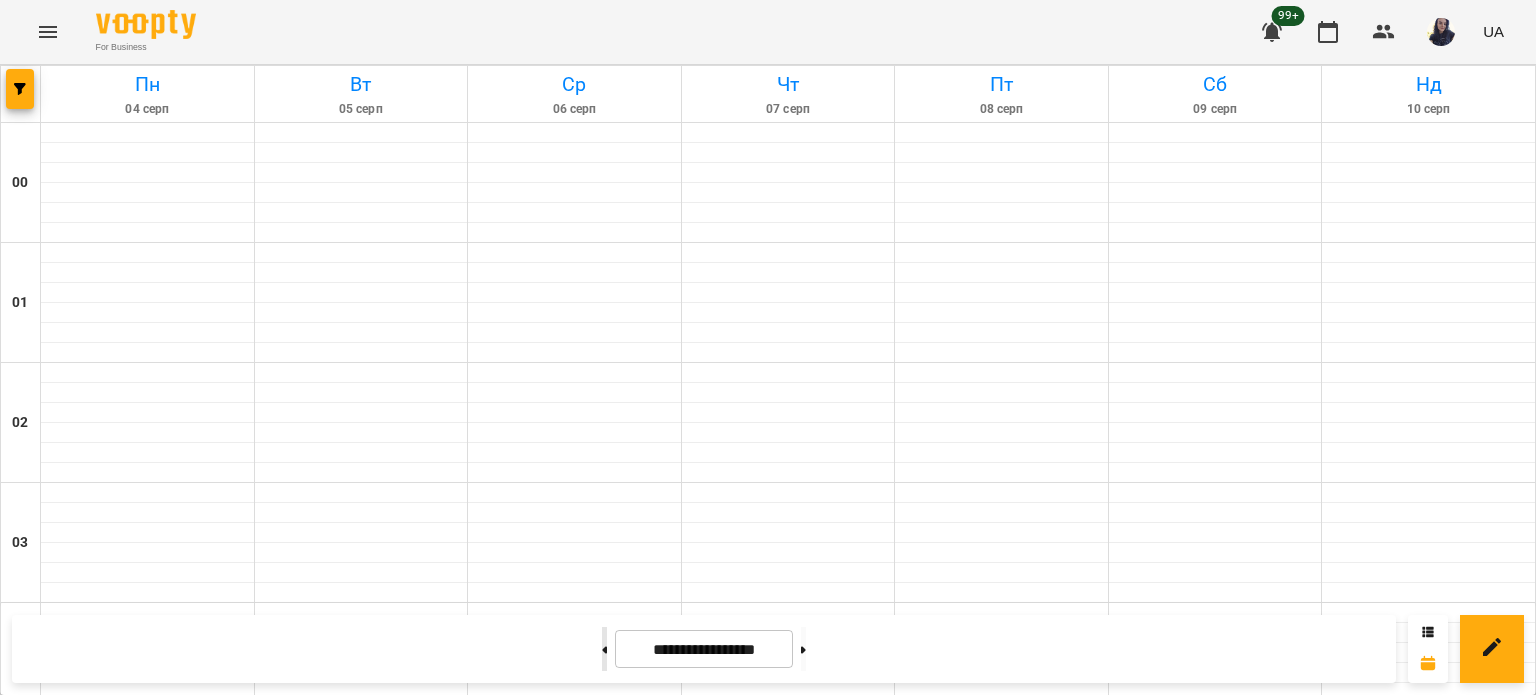 click 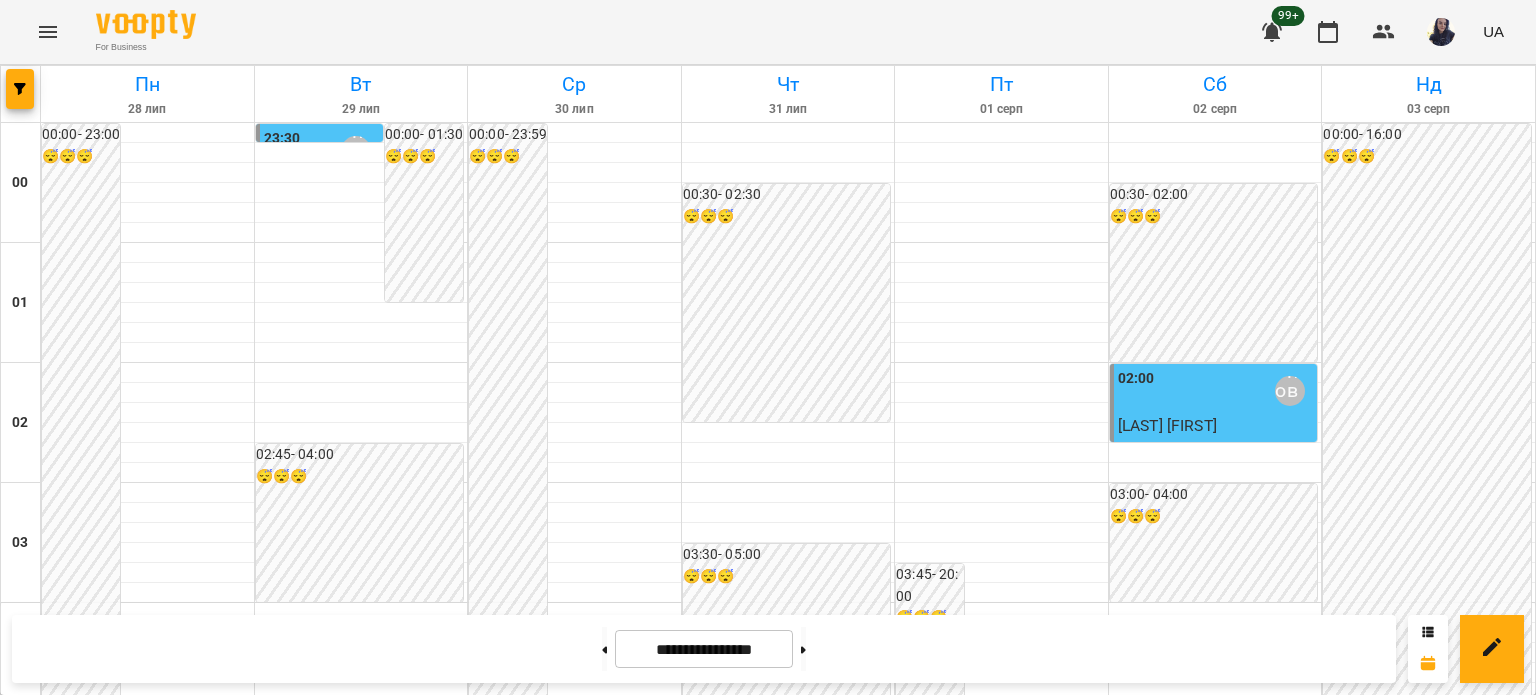 scroll, scrollTop: 2000, scrollLeft: 0, axis: vertical 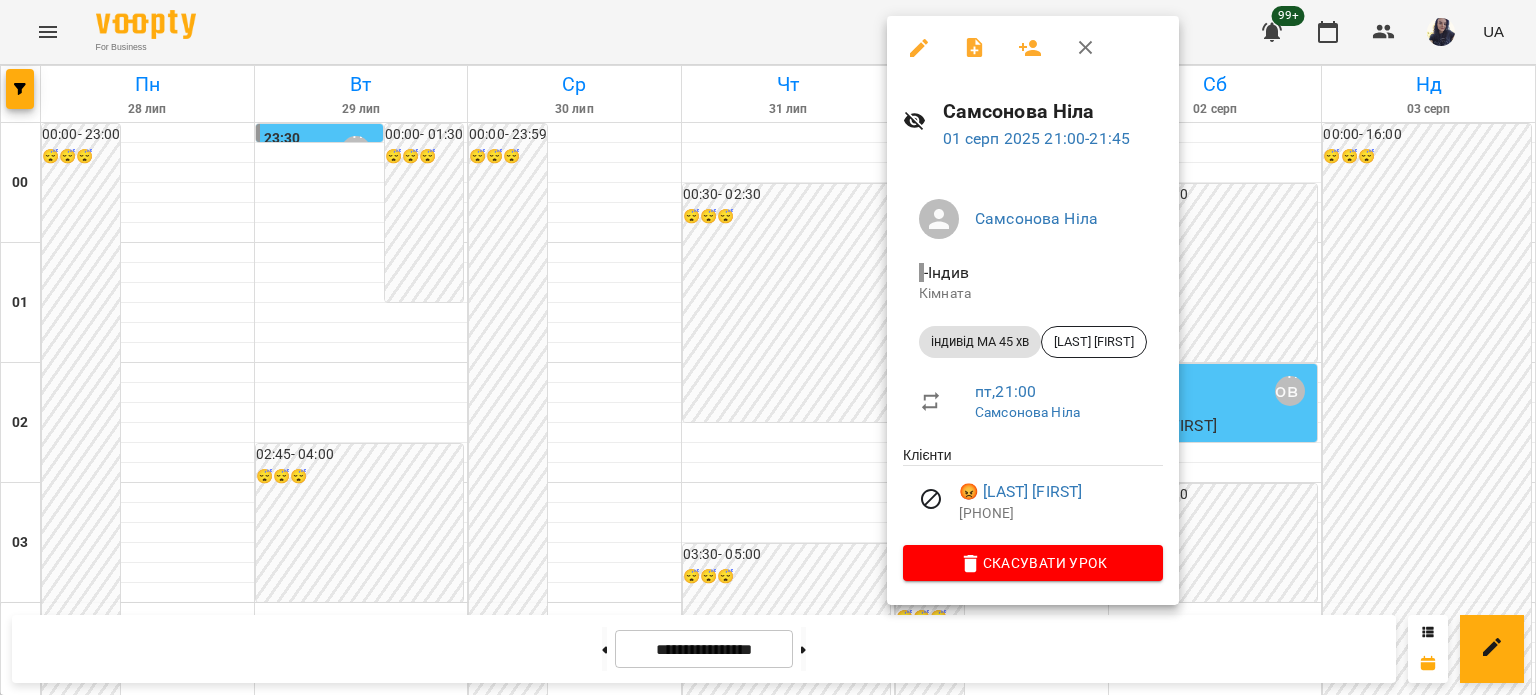 click 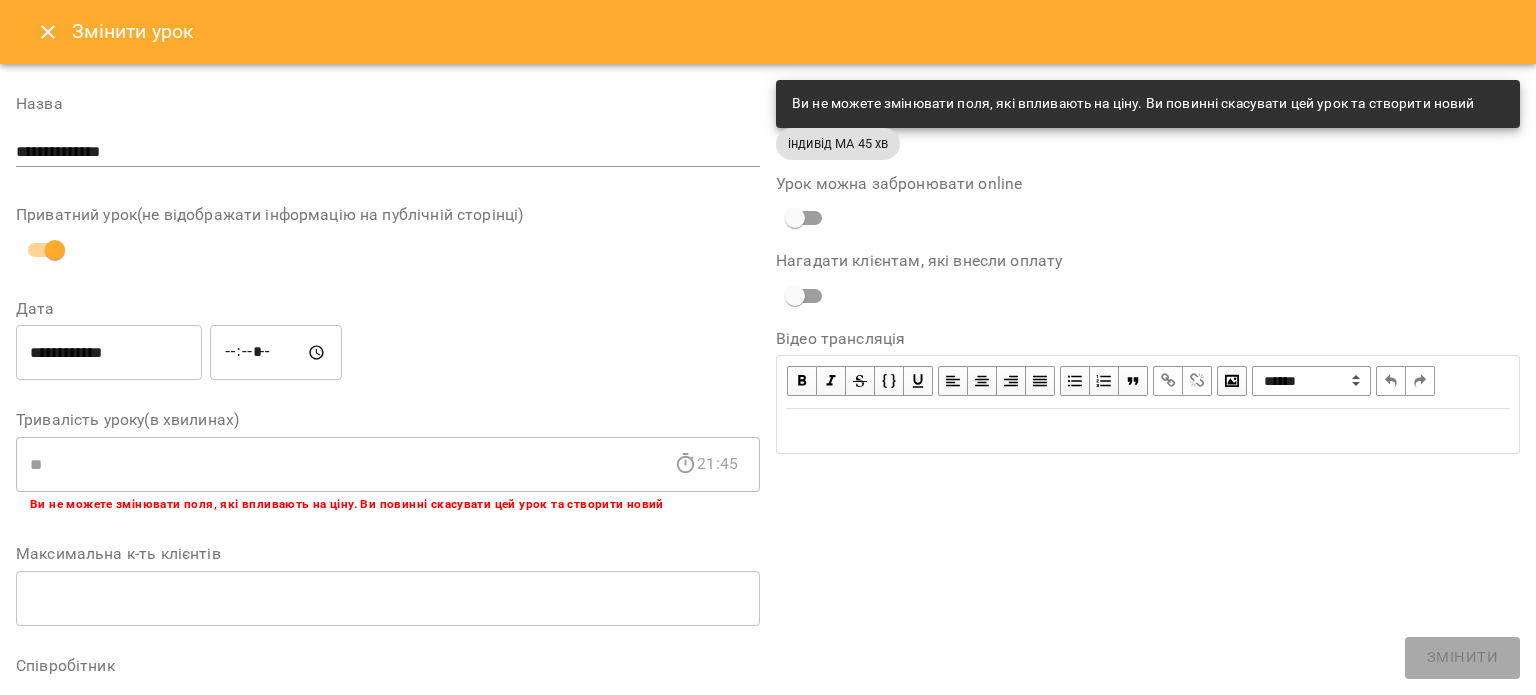 click 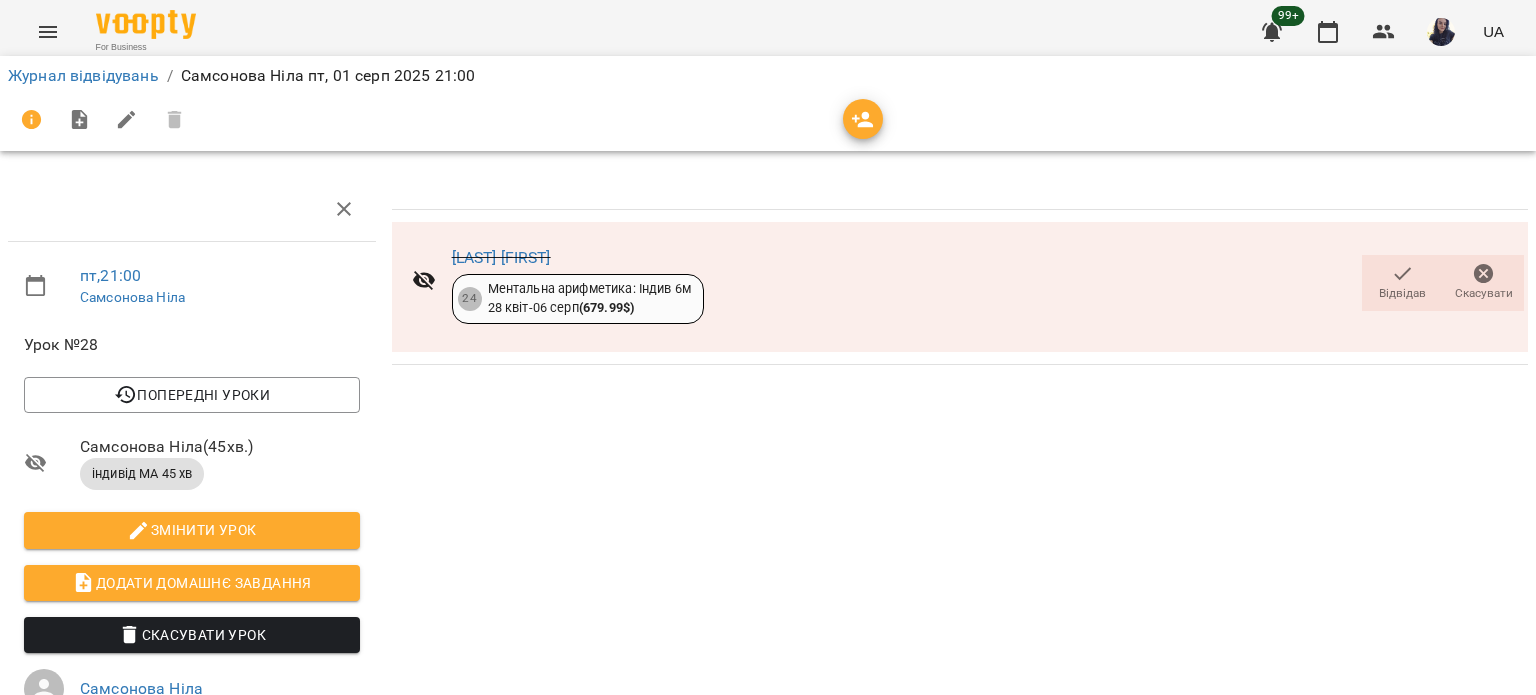 click on "Відвідав" at bounding box center (1402, 293) 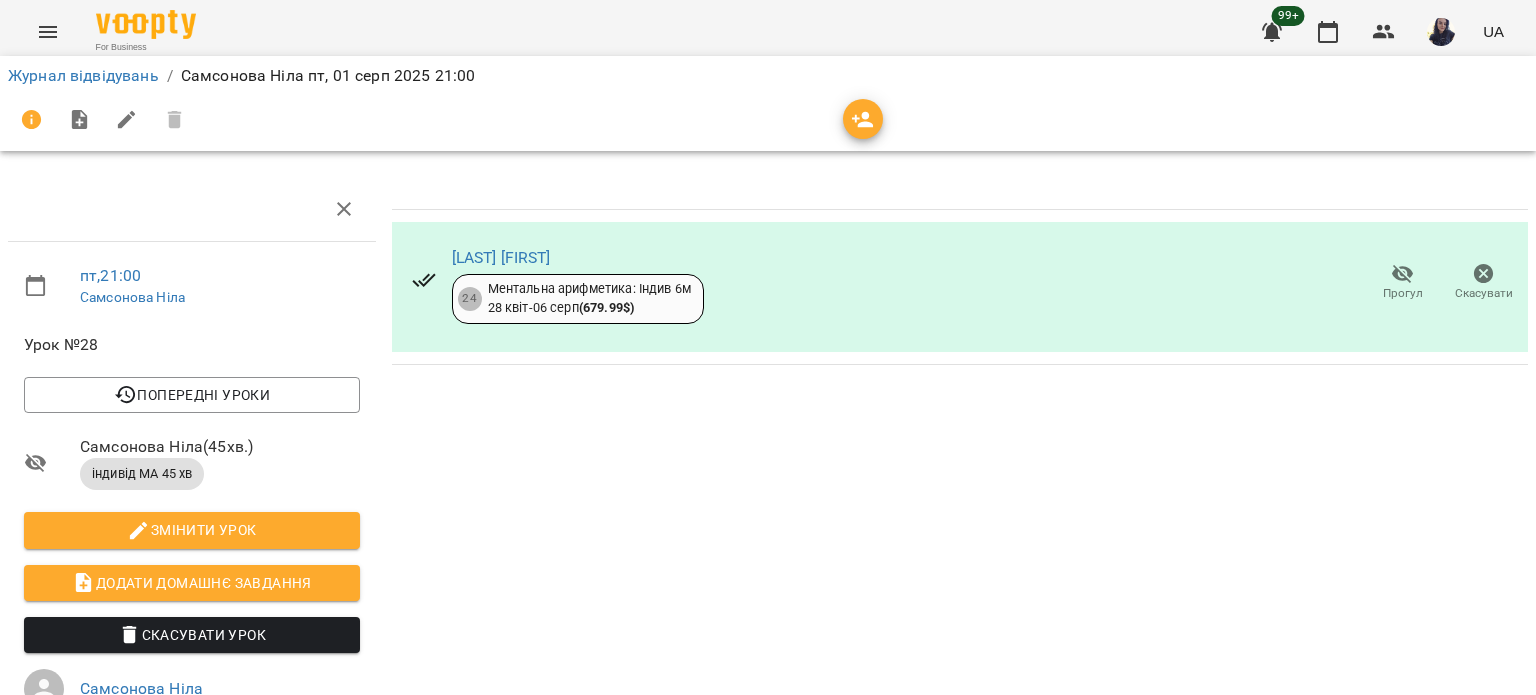 click on "[LAST] [FIRST] 24 Ментальна арифметика: Індив 6м 28 квіт - 06 серп ( 679.99 $ ) Прогул Скасувати" at bounding box center [960, 566] 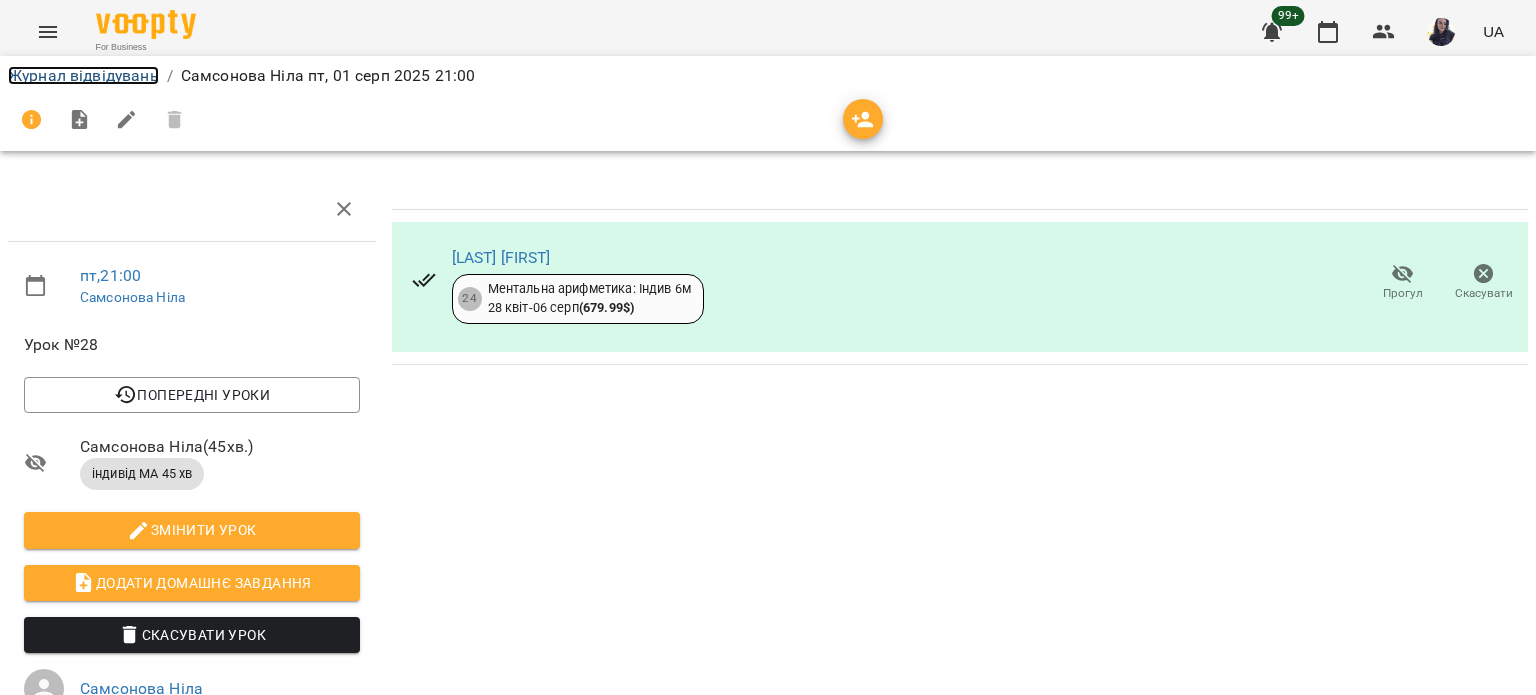 click on "Журнал відвідувань" at bounding box center [83, 75] 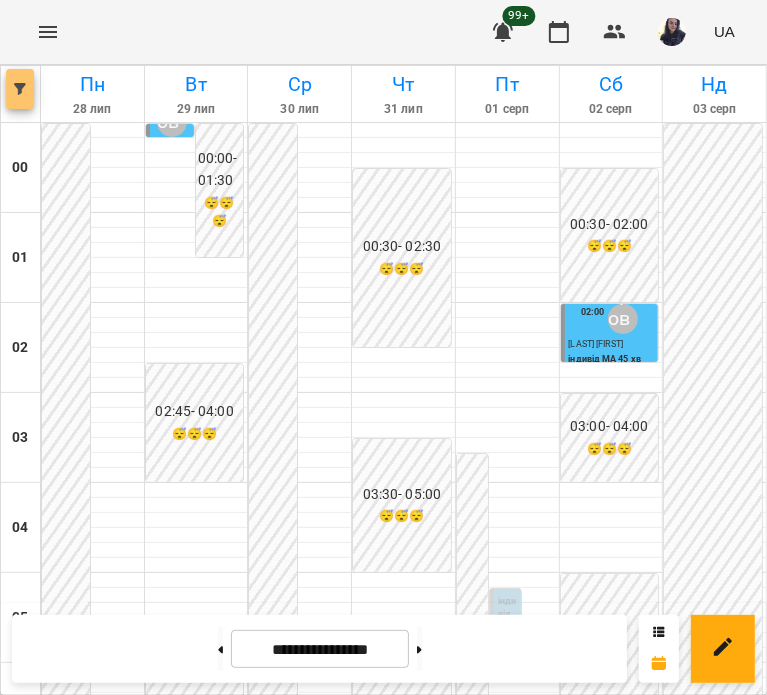 click at bounding box center (20, 89) 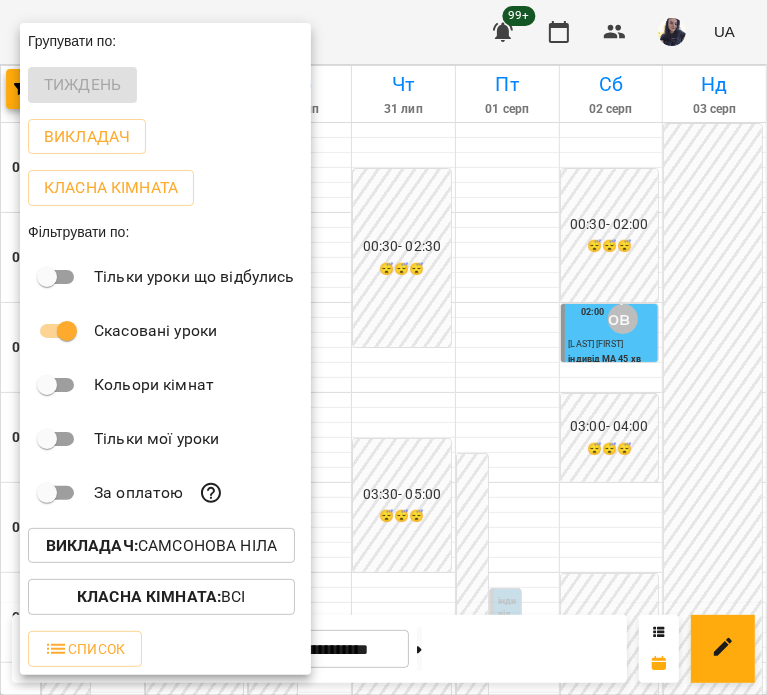 click on "Викладач : [LAST] [FIRST]" at bounding box center [161, 546] 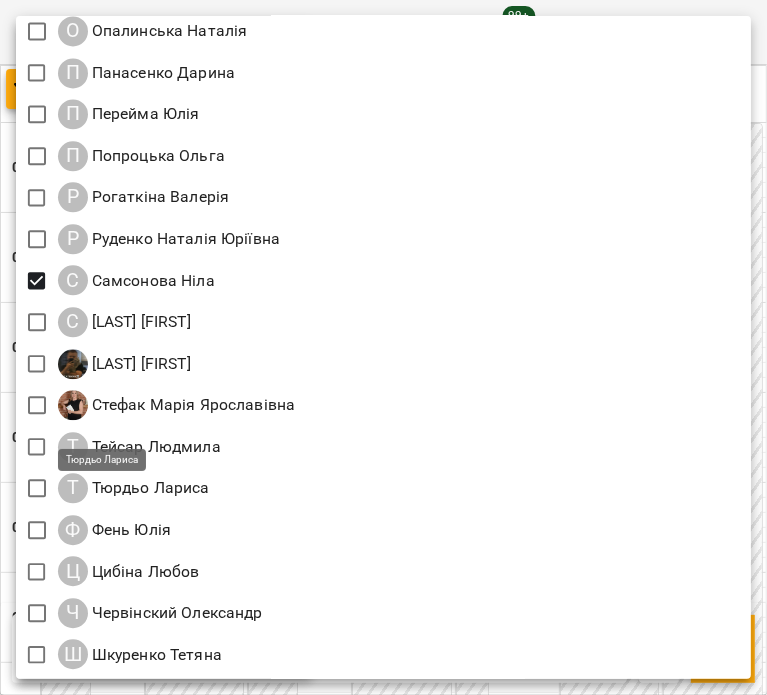 scroll, scrollTop: 2325, scrollLeft: 0, axis: vertical 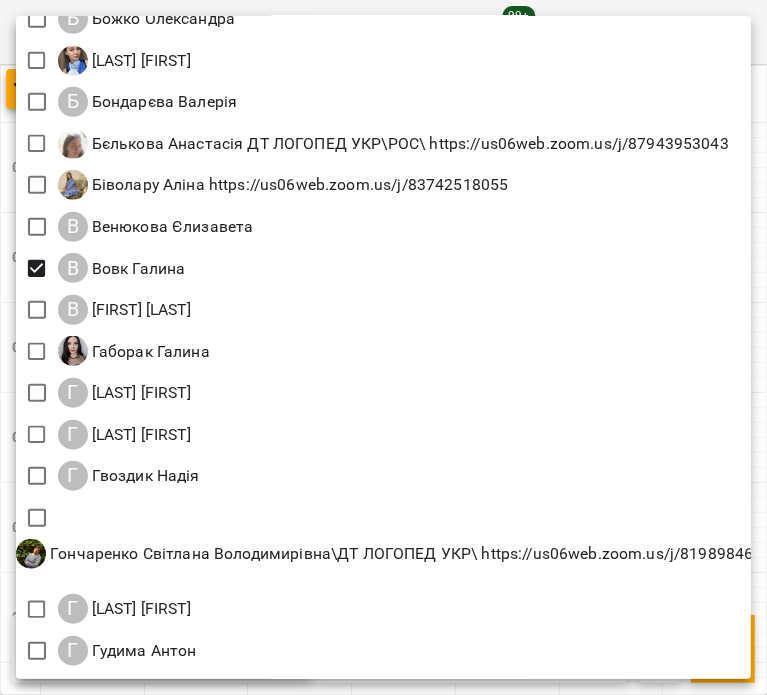 click at bounding box center [383, 347] 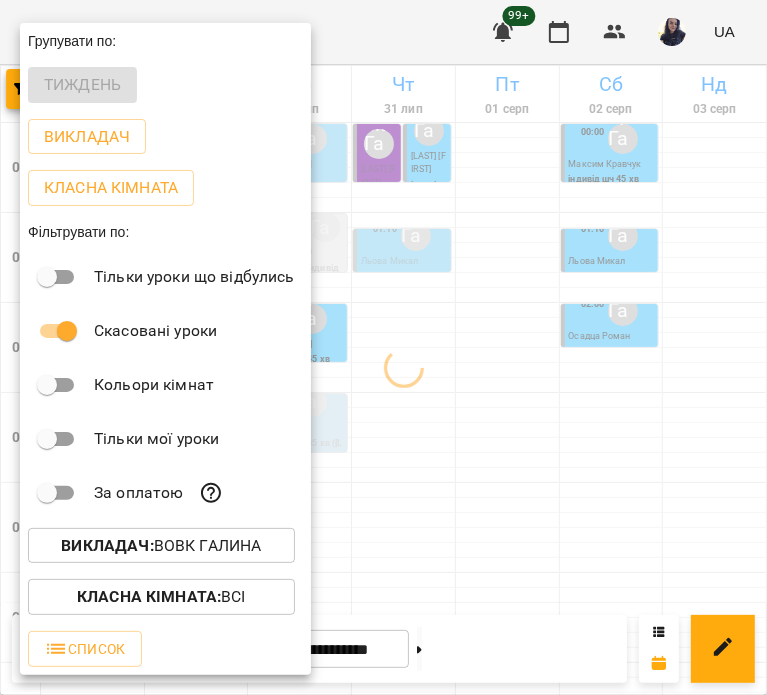click at bounding box center (383, 347) 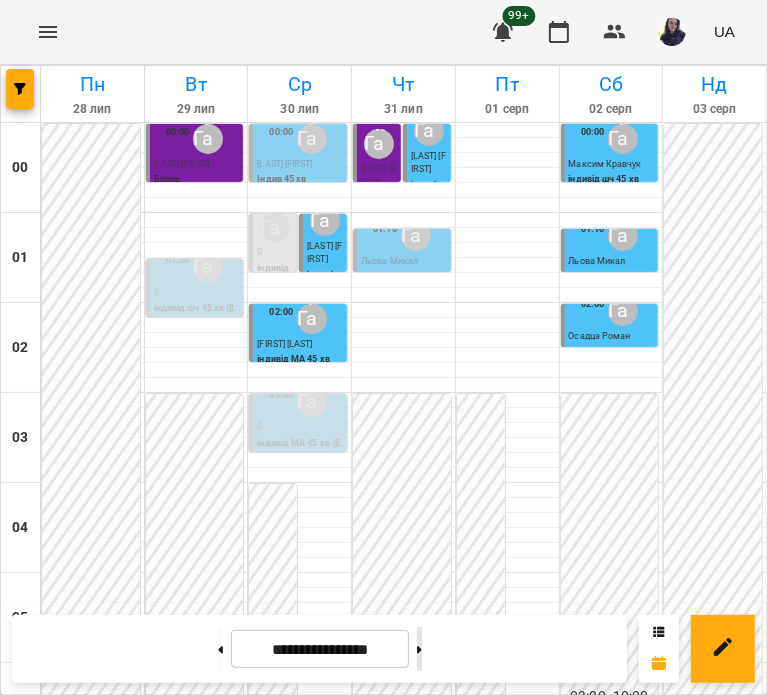 click at bounding box center (419, 649) 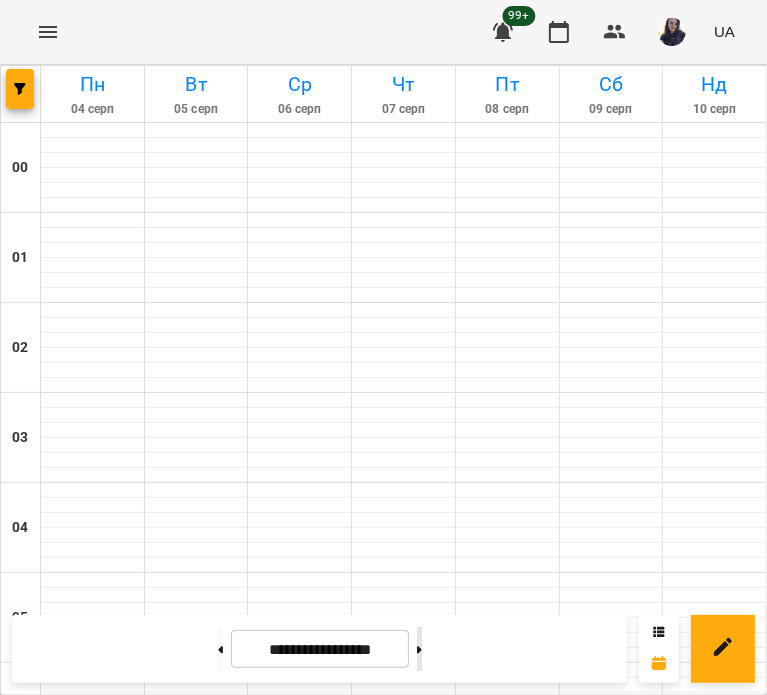 click at bounding box center [419, 649] 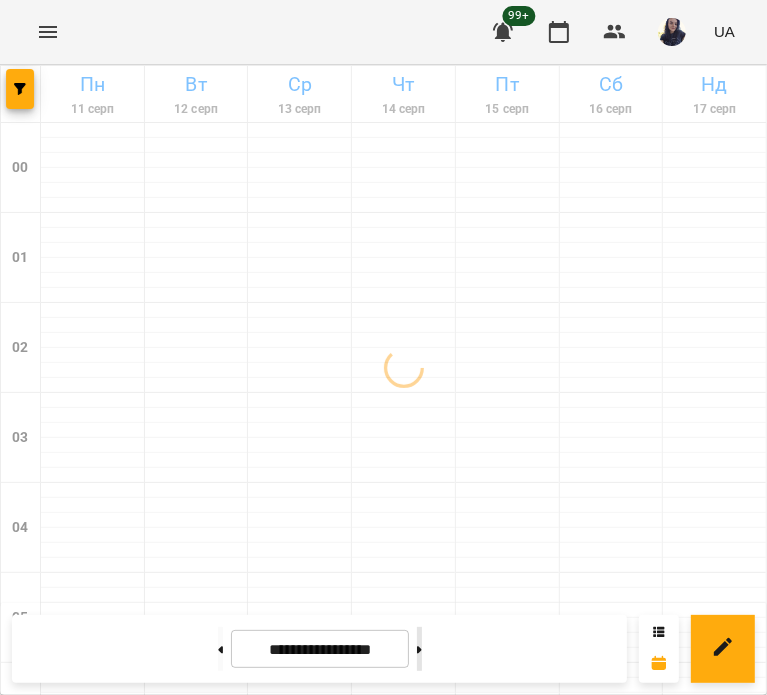 click at bounding box center [419, 649] 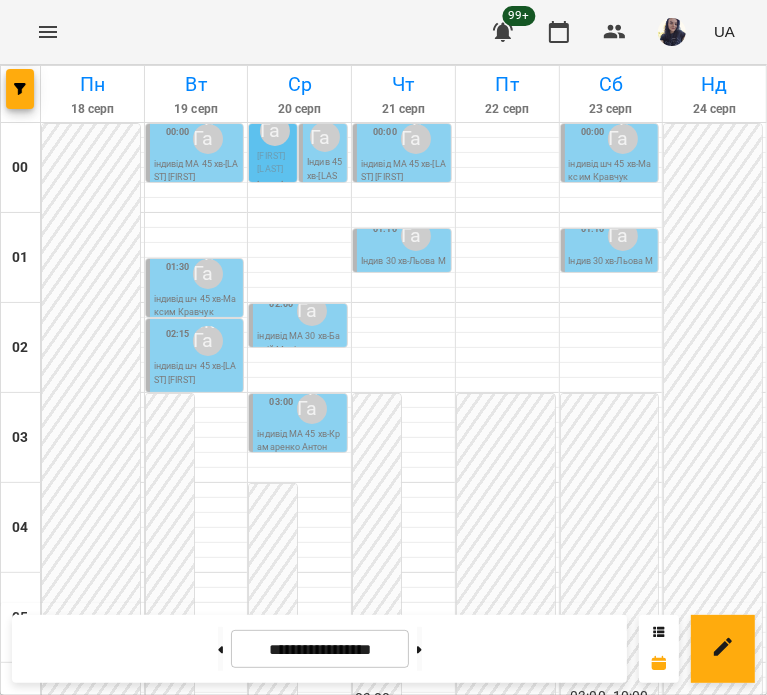scroll, scrollTop: 1300, scrollLeft: 0, axis: vertical 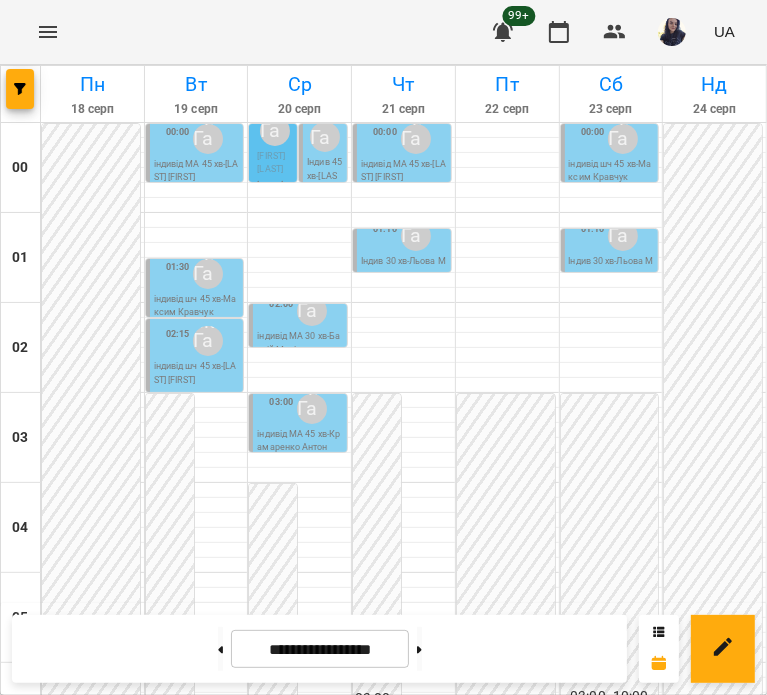 click on "Талац Вероніка" at bounding box center (221, 1783) 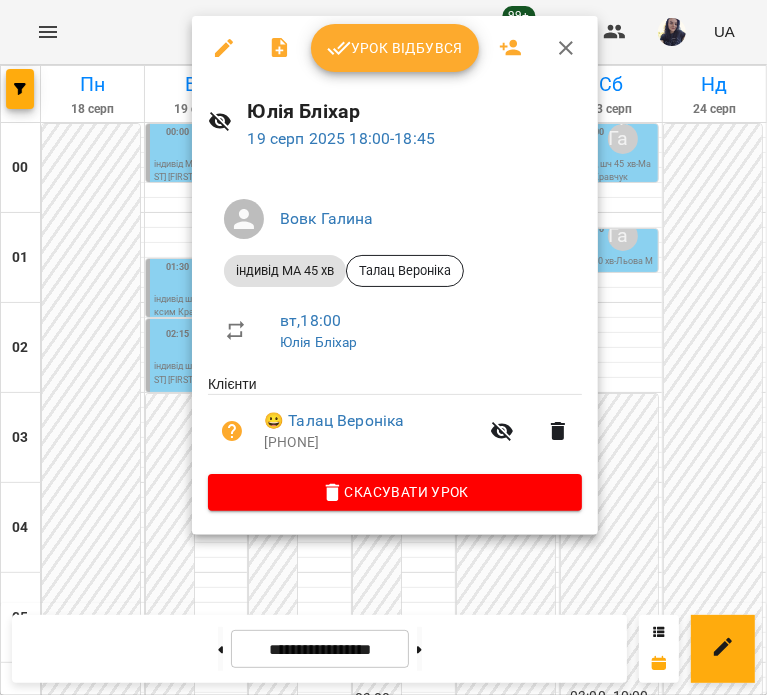 click at bounding box center [224, 48] 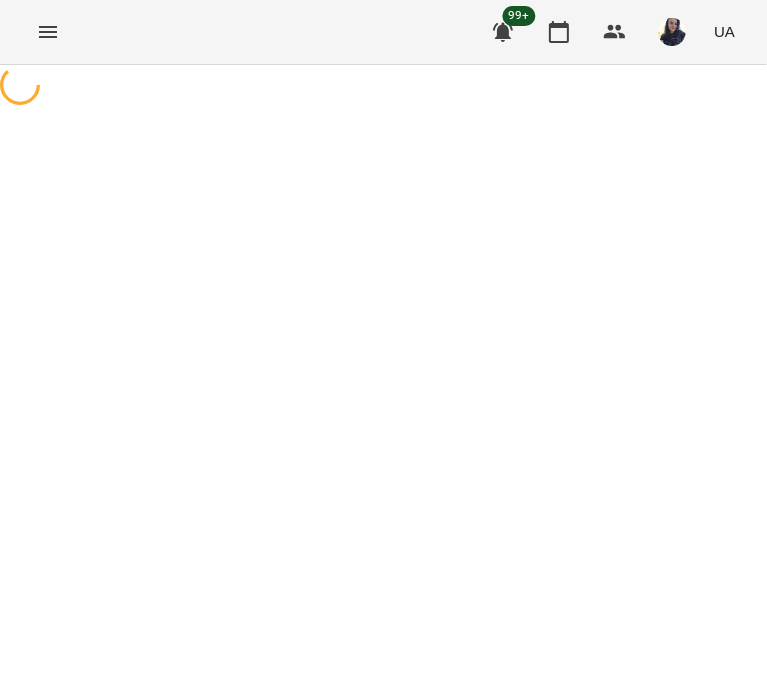 select on "**********" 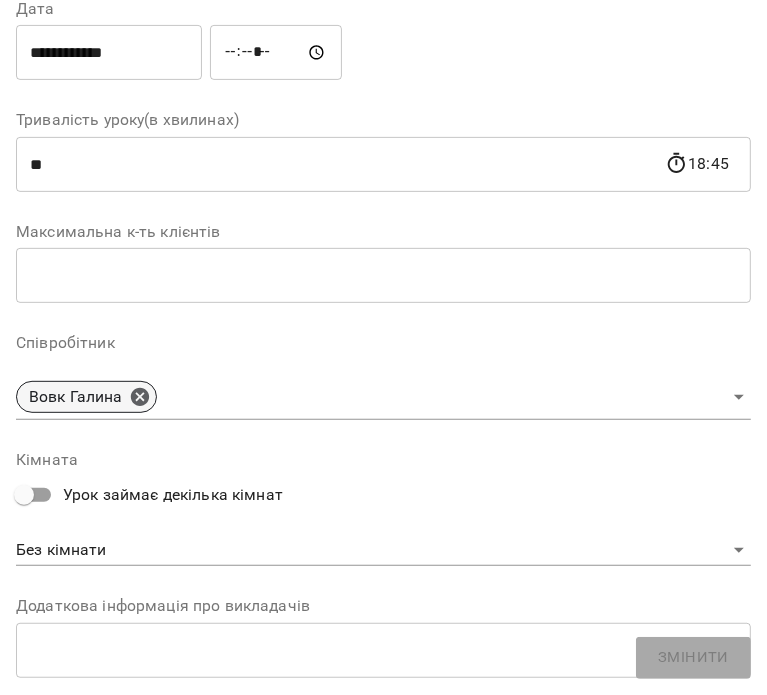 click 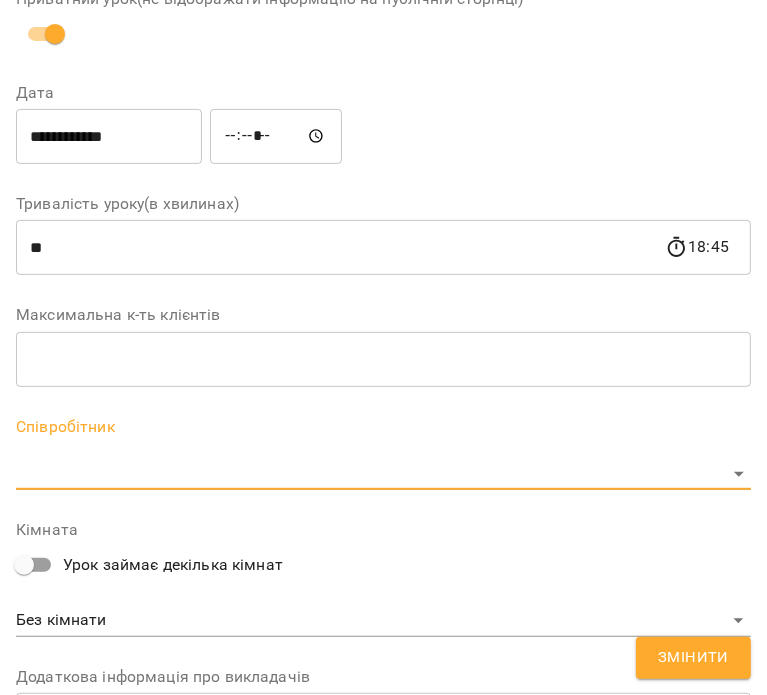type 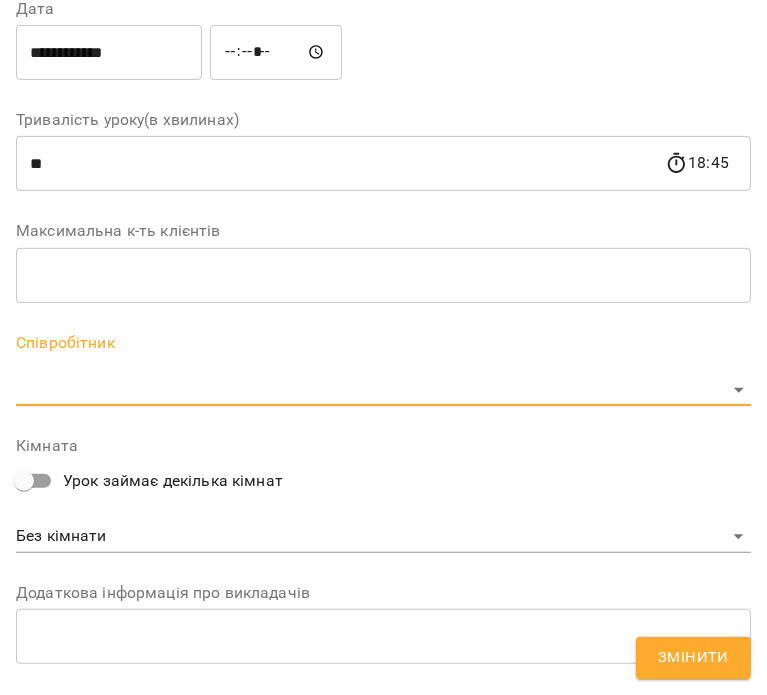 click on "**********" at bounding box center (383, 537) 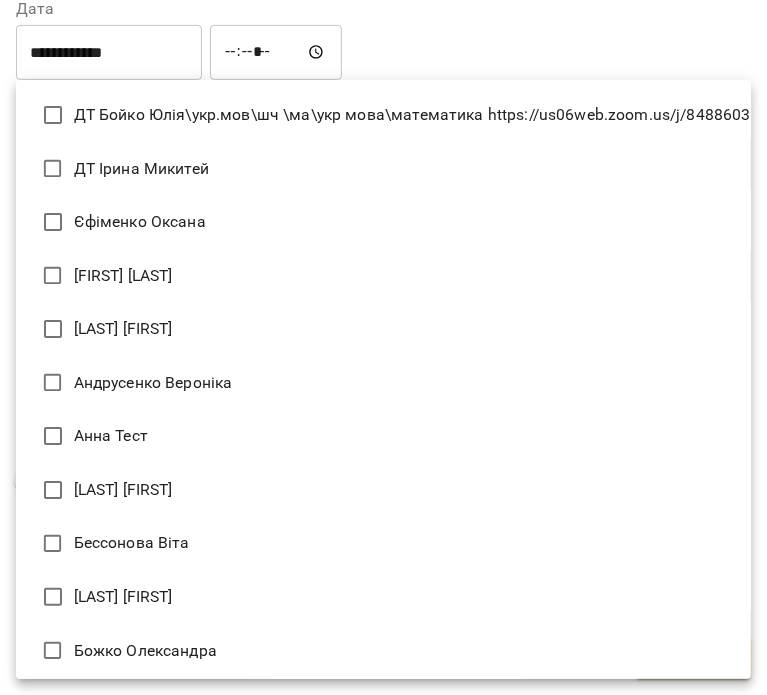 type 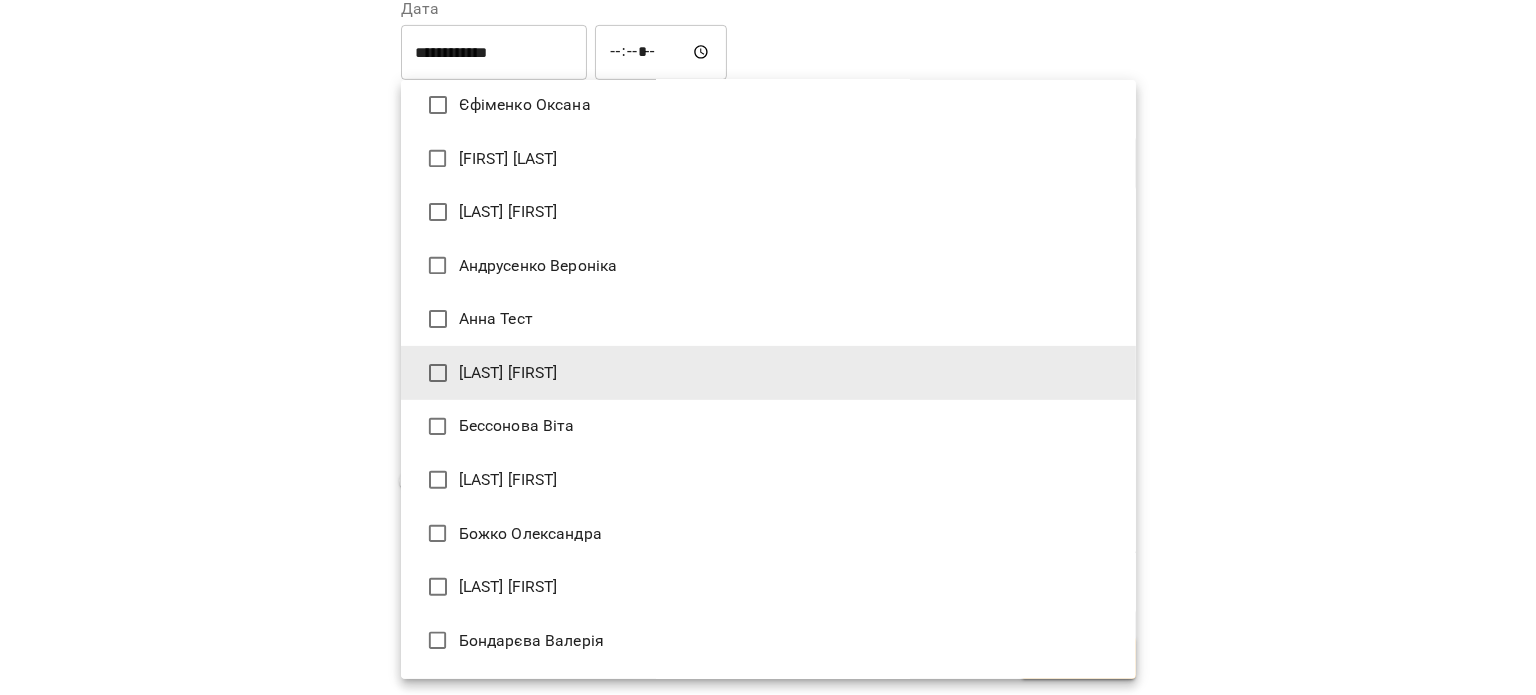 scroll, scrollTop: 200, scrollLeft: 0, axis: vertical 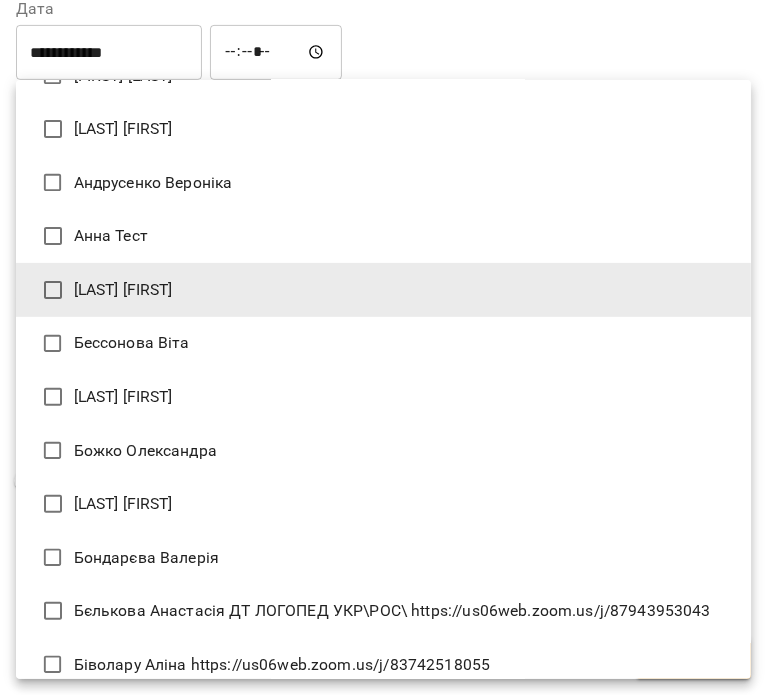 type on "**********" 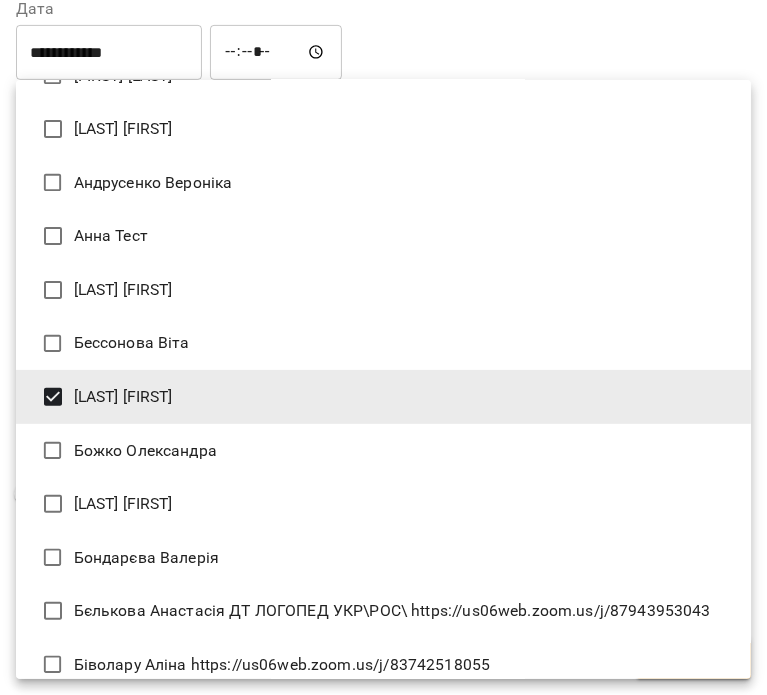 click at bounding box center (383, 347) 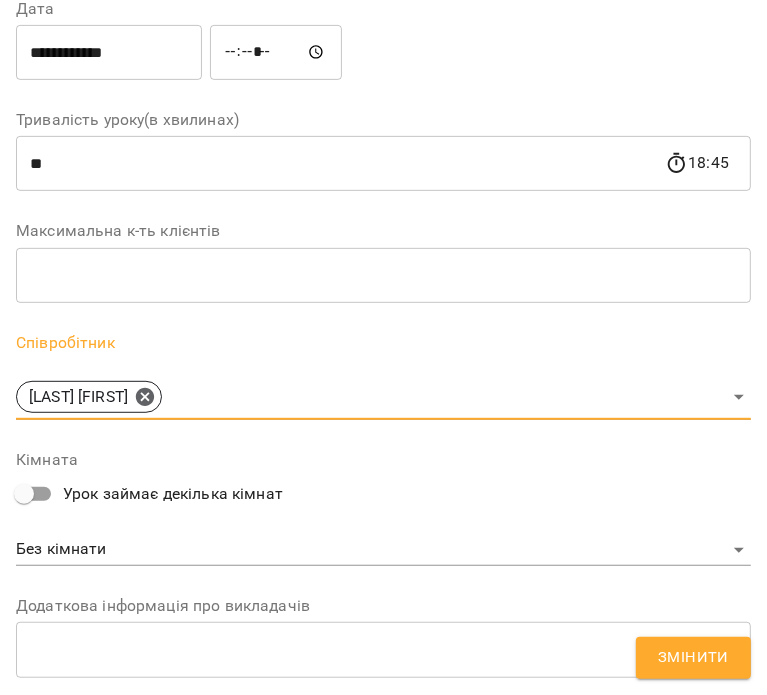 click on "Змінити" at bounding box center [693, 658] 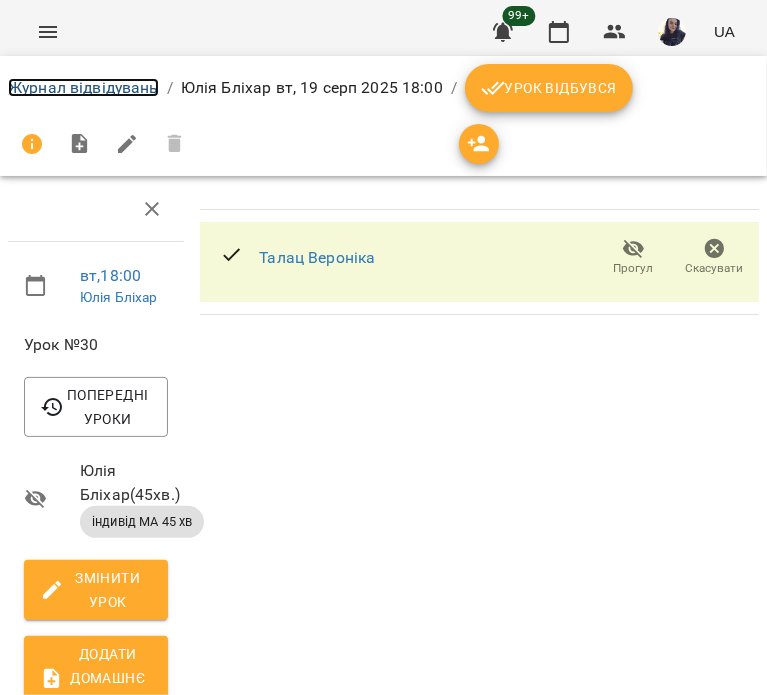 click on "Журнал відвідувань" at bounding box center (83, 87) 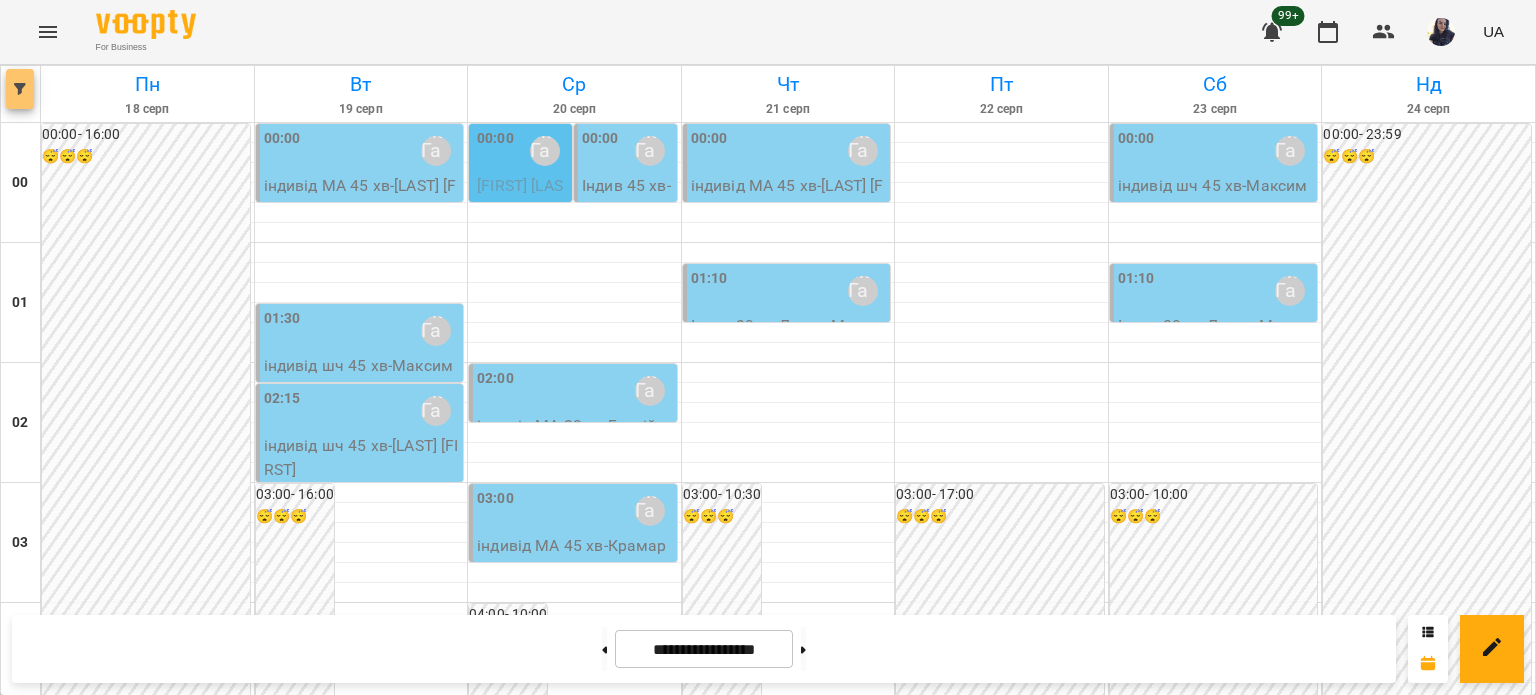 click at bounding box center [20, 89] 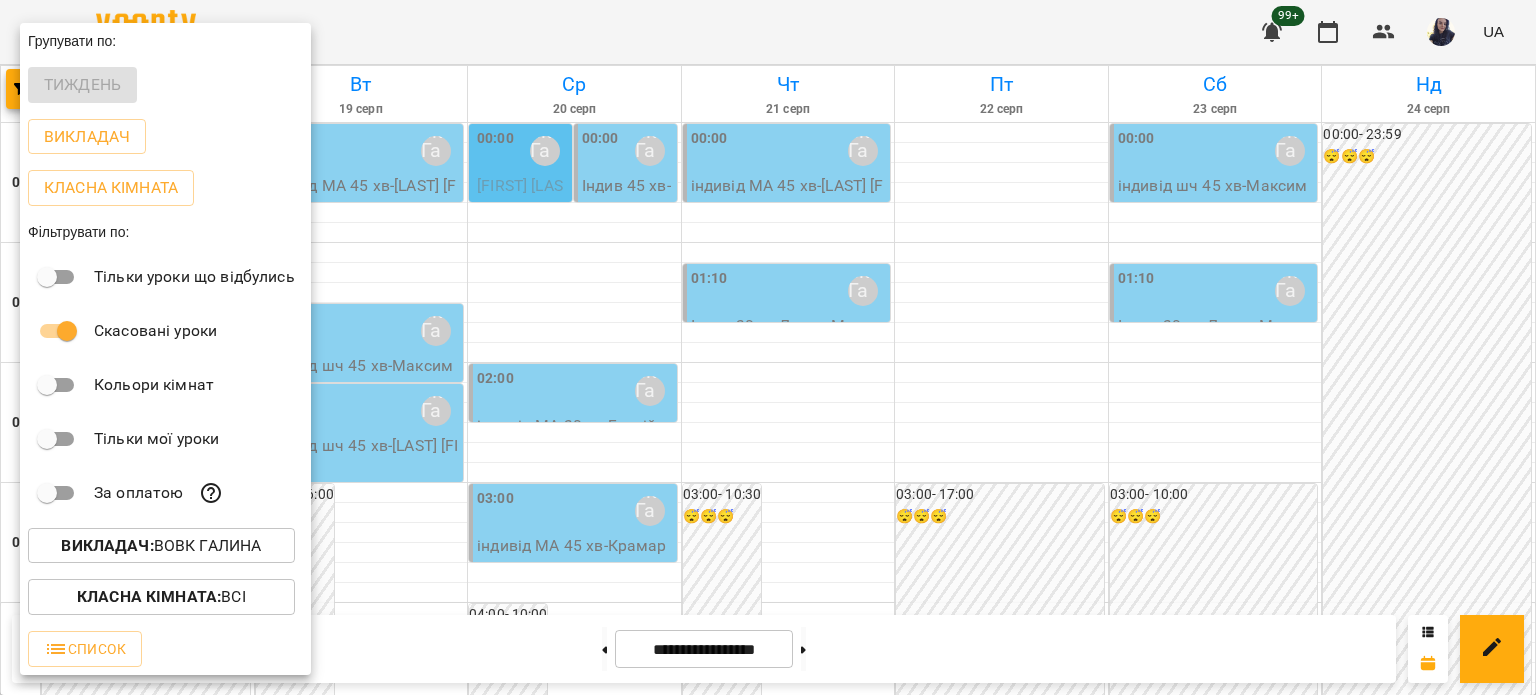 click on "Викладач : [FIRST] [LAST]" at bounding box center (161, 546) 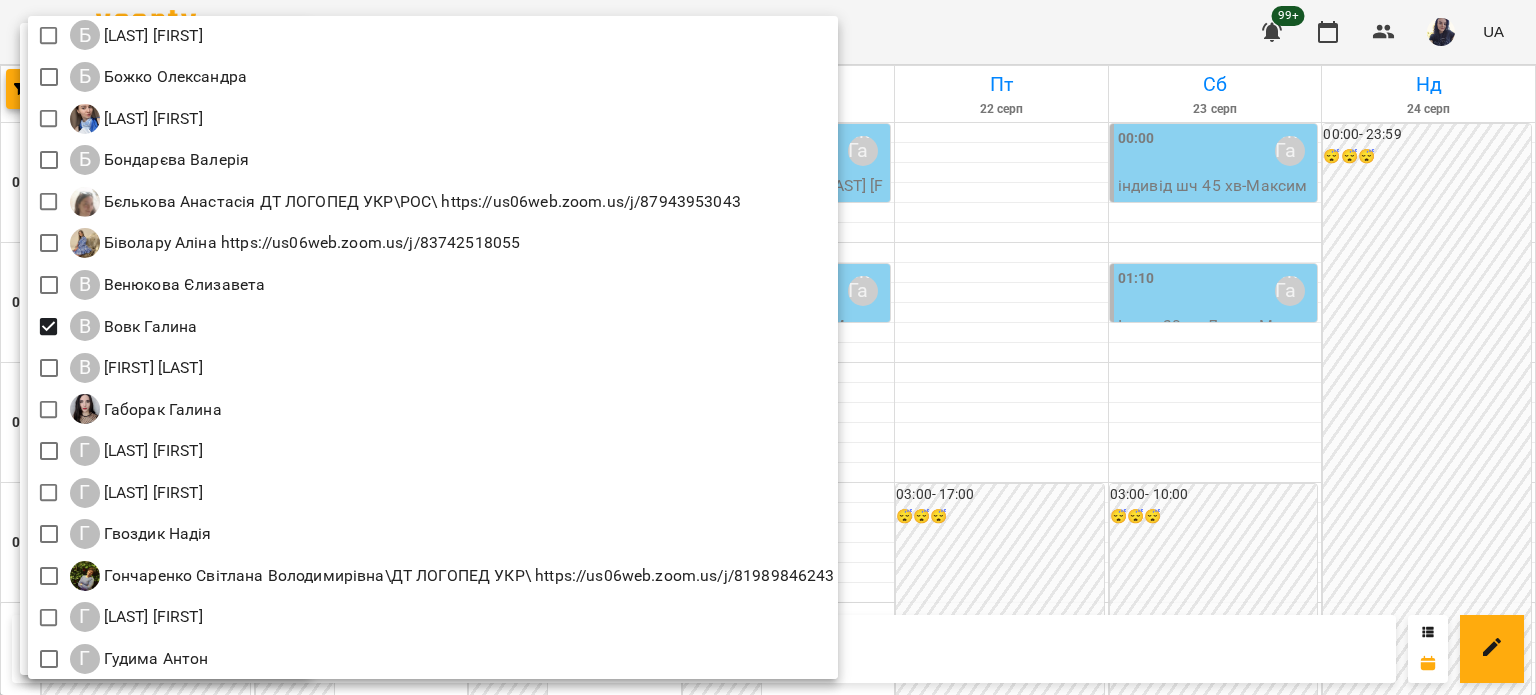 scroll, scrollTop: 500, scrollLeft: 0, axis: vertical 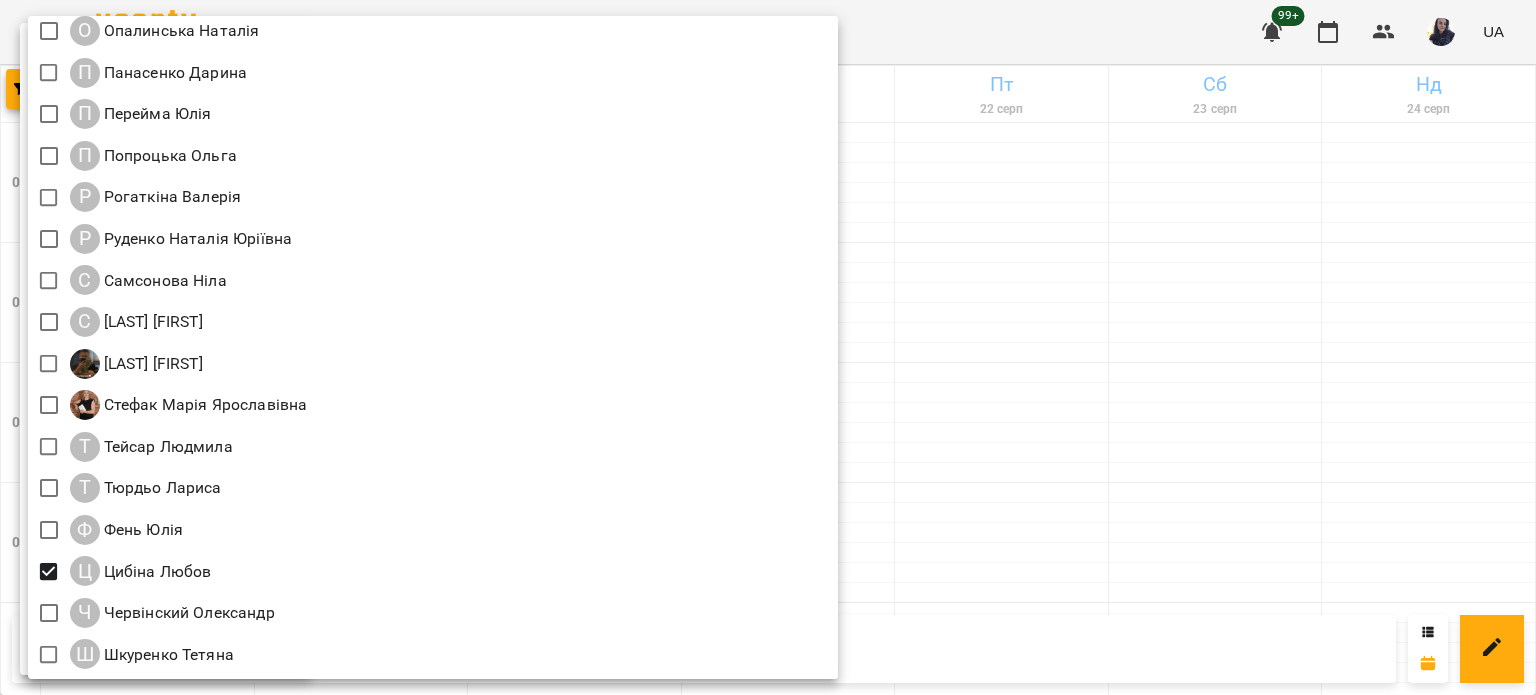 click at bounding box center (768, 347) 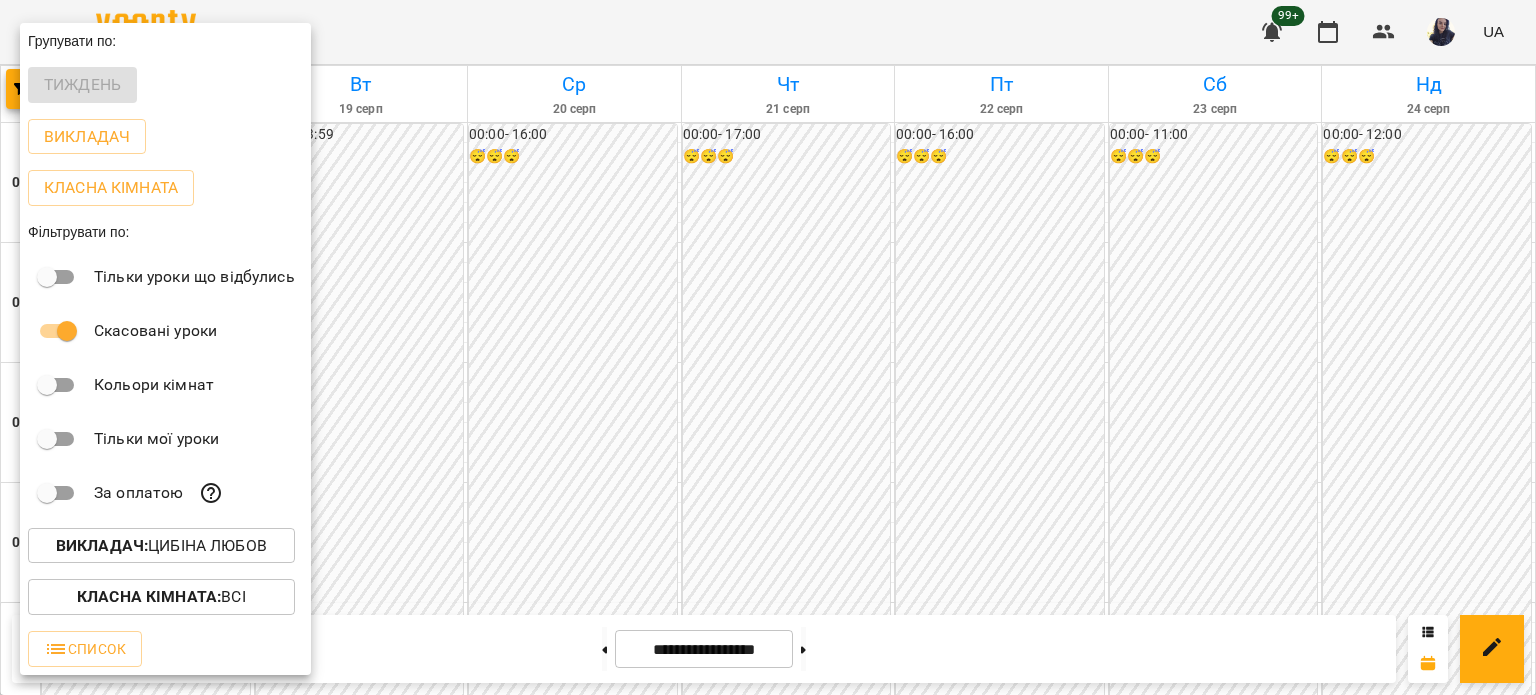 click at bounding box center (768, 347) 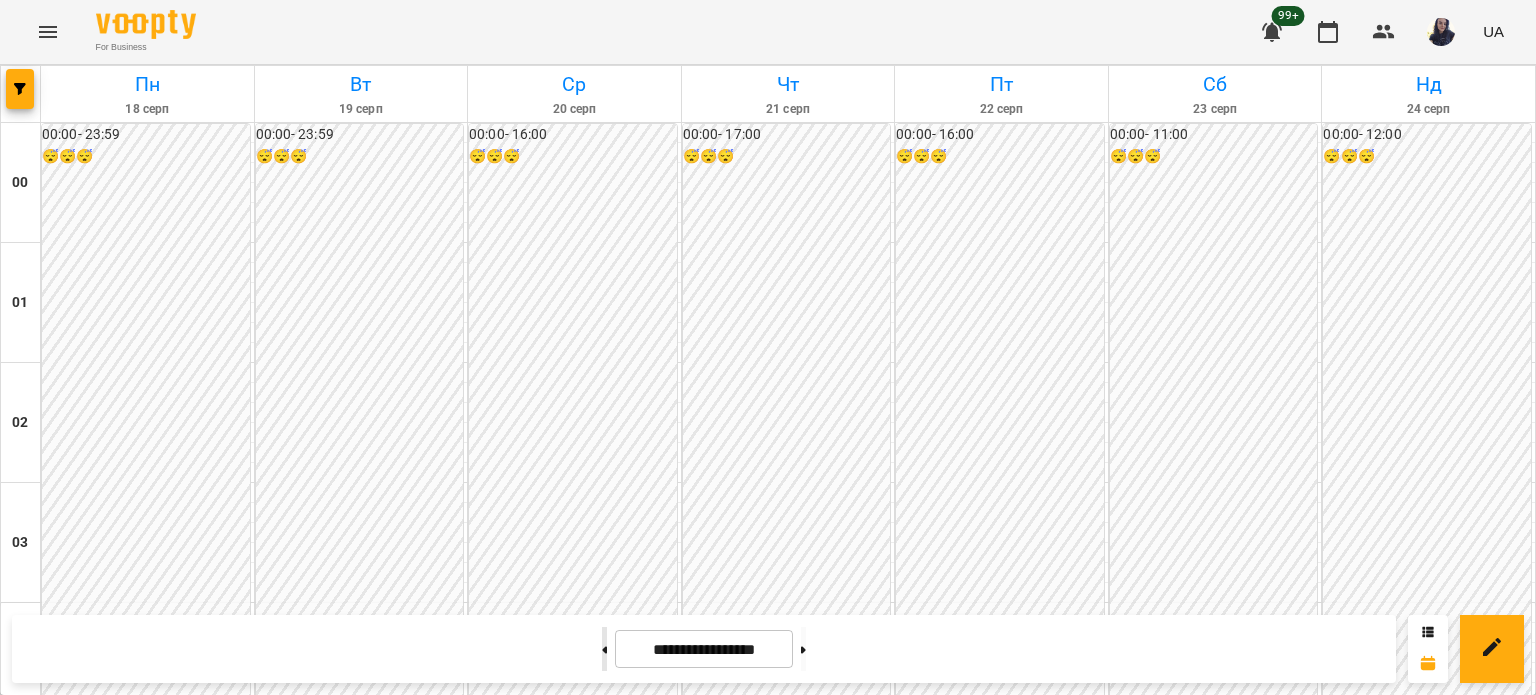 click at bounding box center (604, 649) 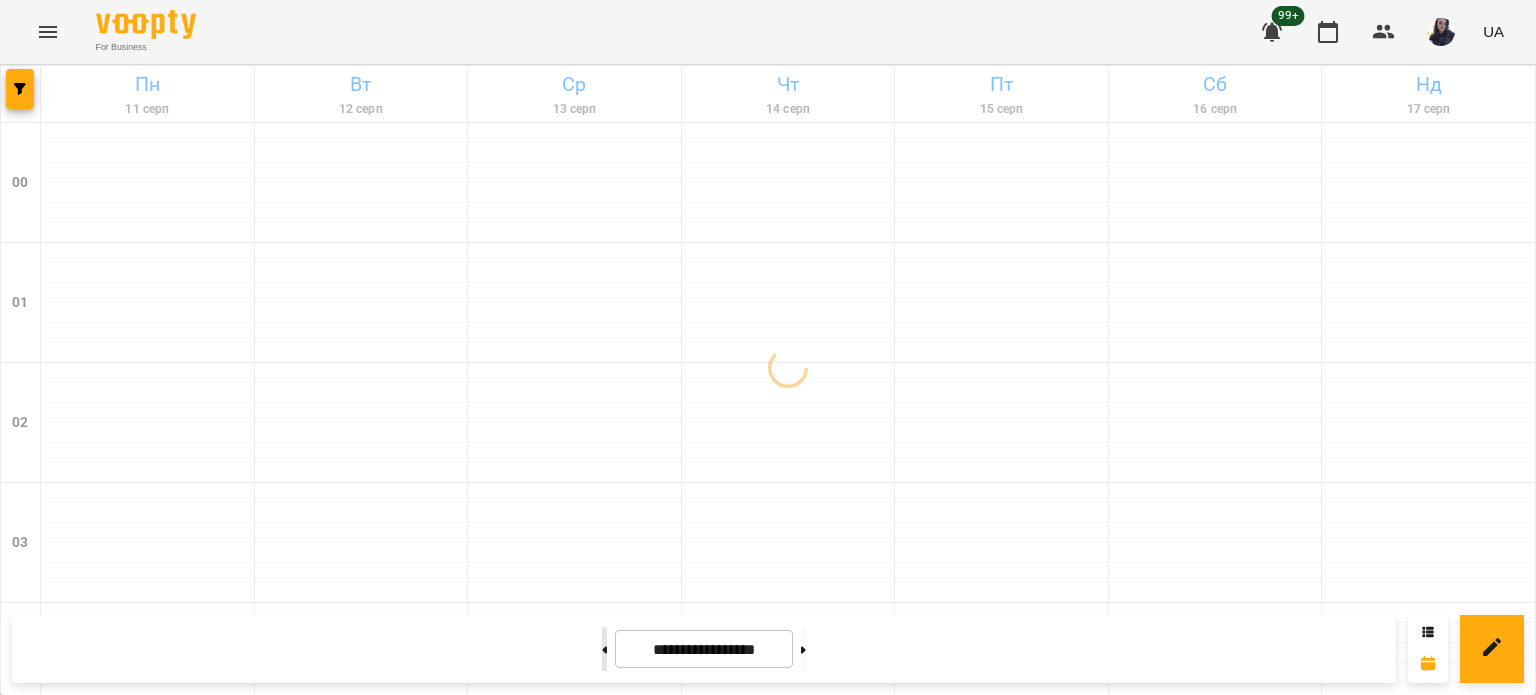 click at bounding box center (604, 649) 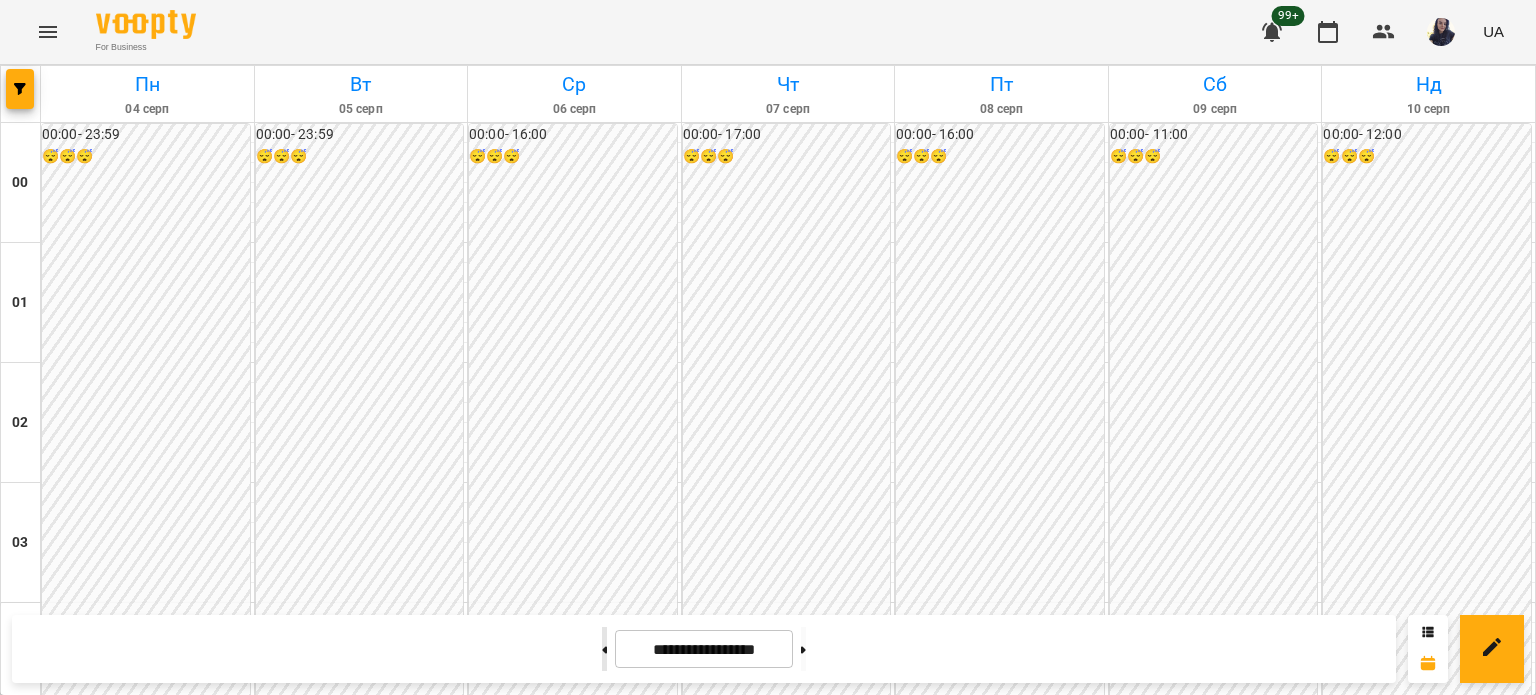 click at bounding box center (604, 649) 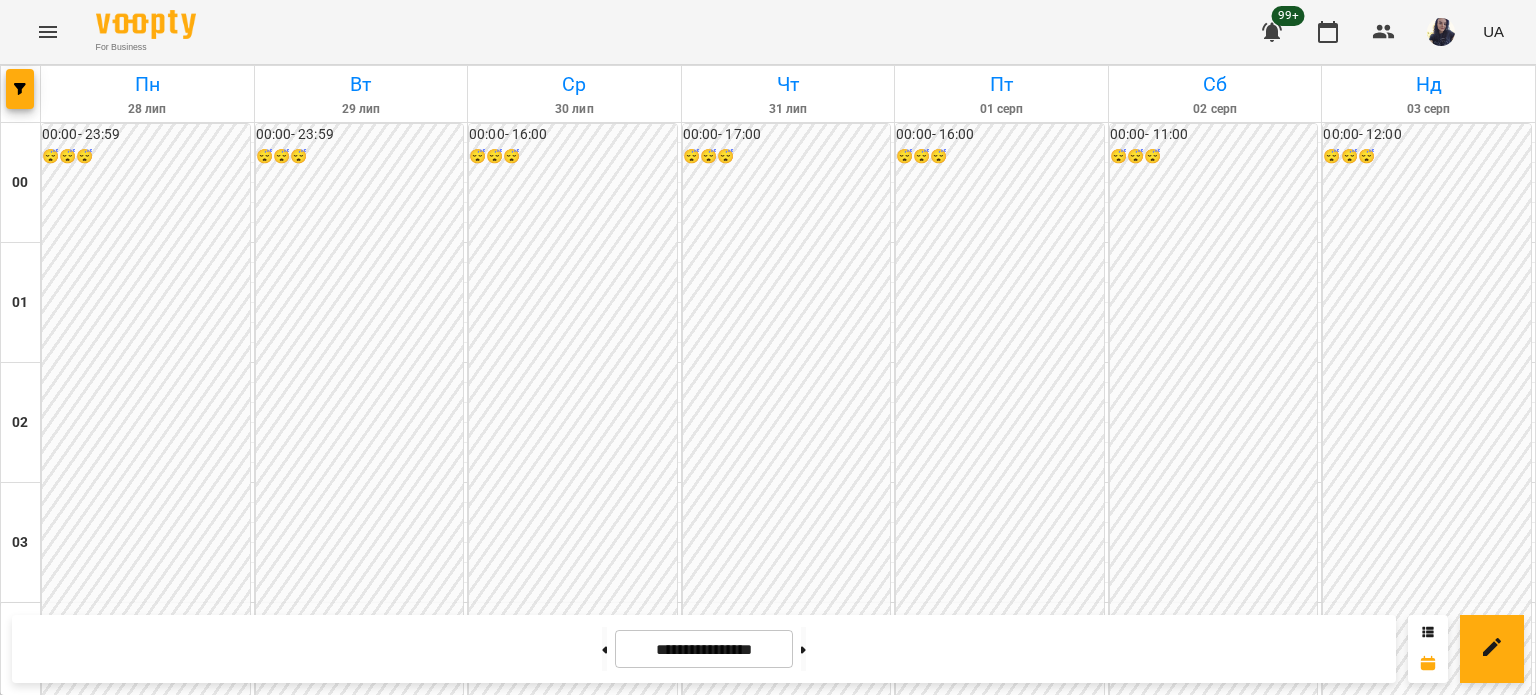 scroll, scrollTop: 1797, scrollLeft: 0, axis: vertical 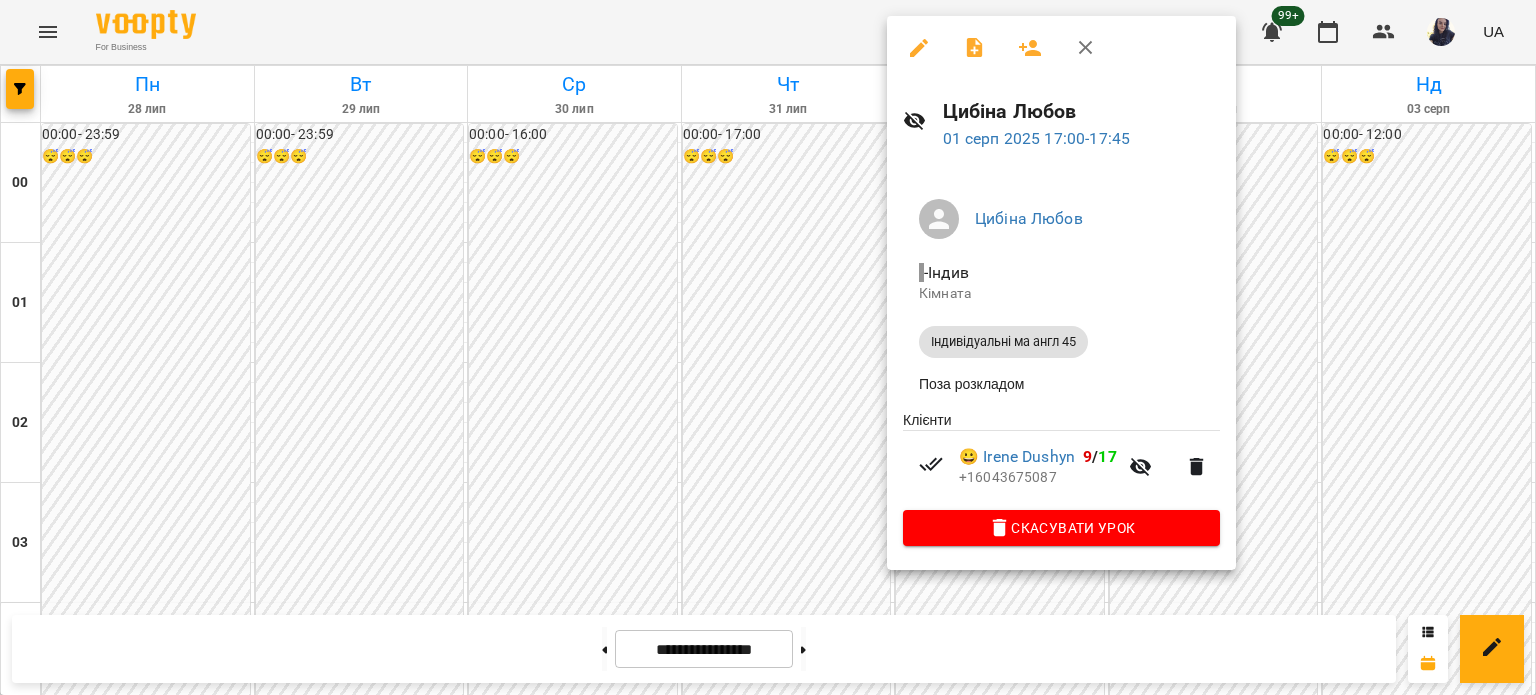 click at bounding box center (768, 347) 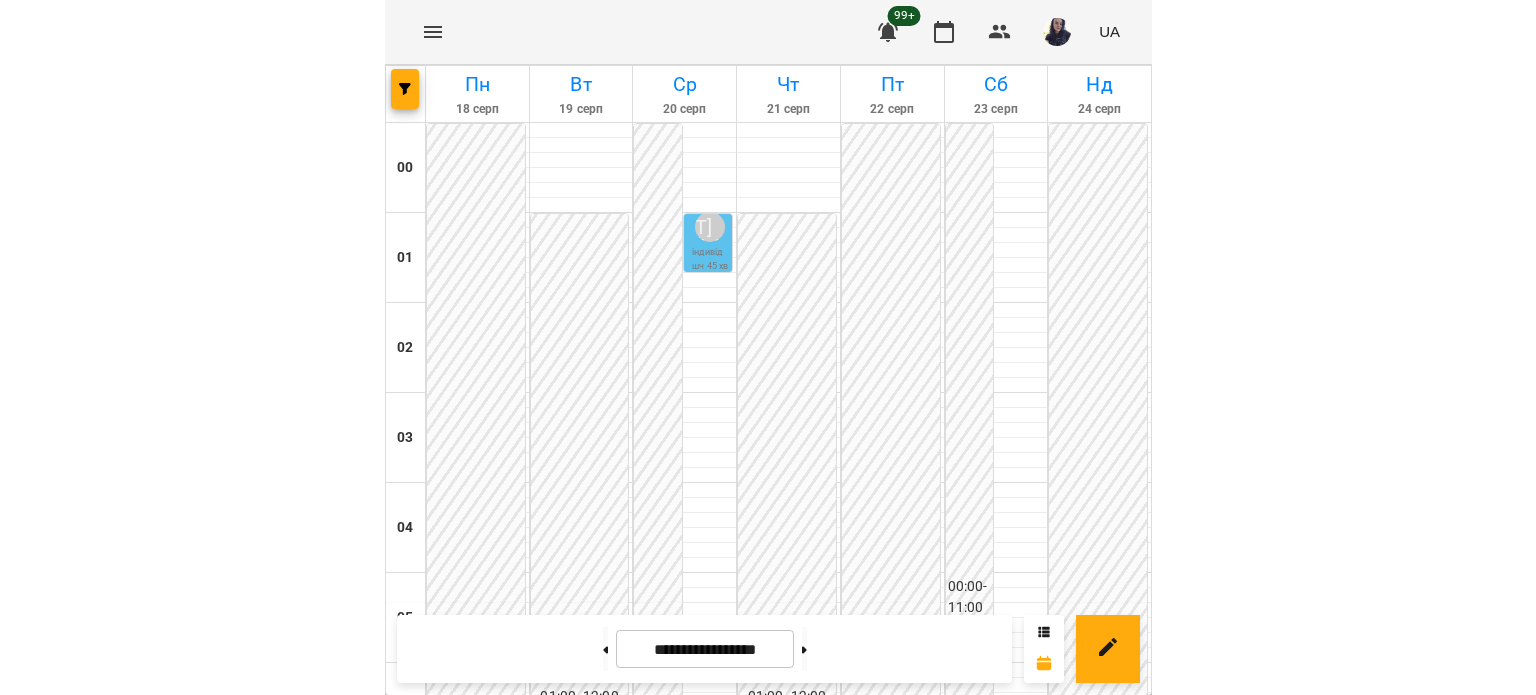 scroll, scrollTop: 0, scrollLeft: 0, axis: both 